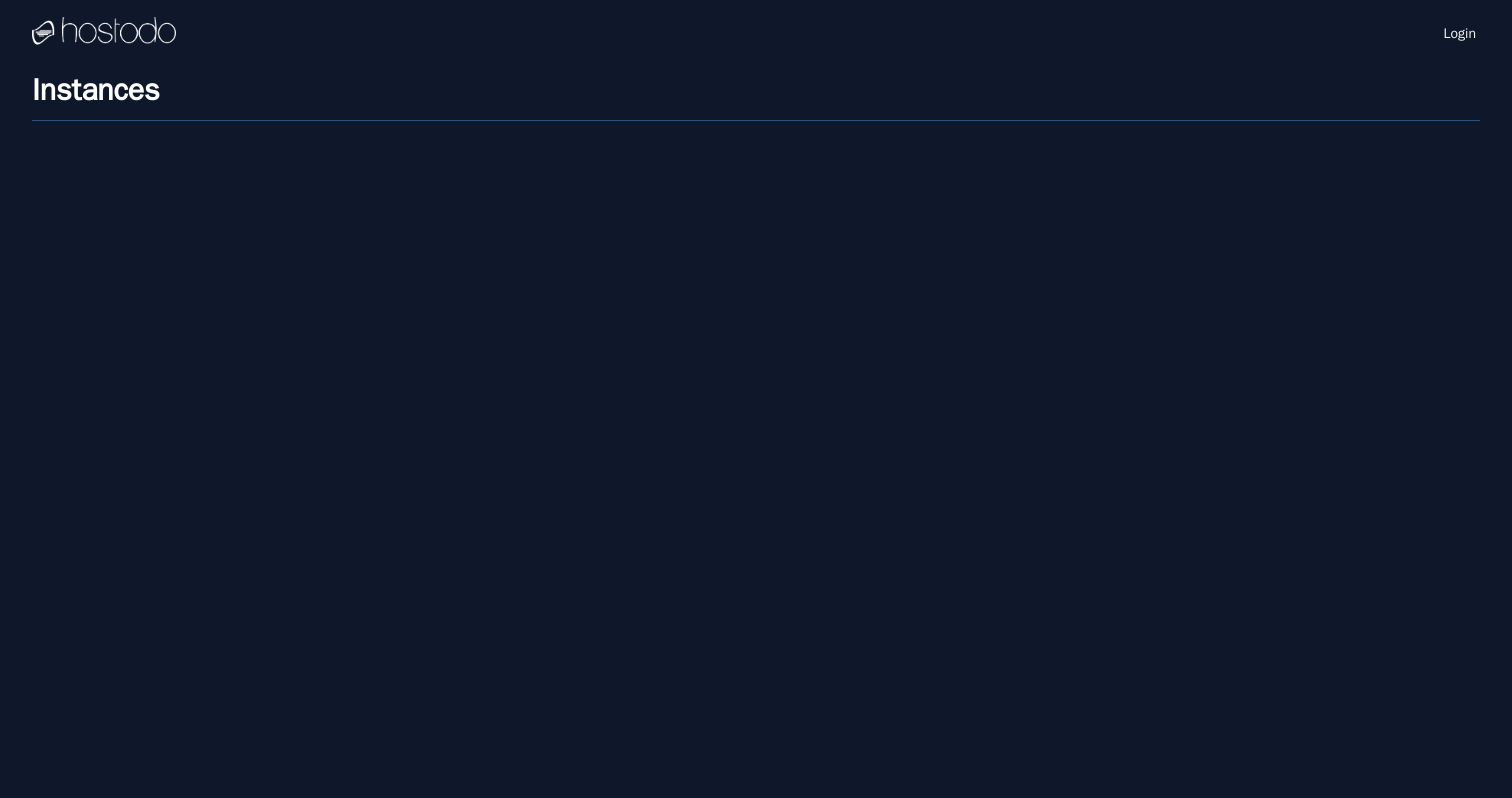 scroll, scrollTop: 0, scrollLeft: 0, axis: both 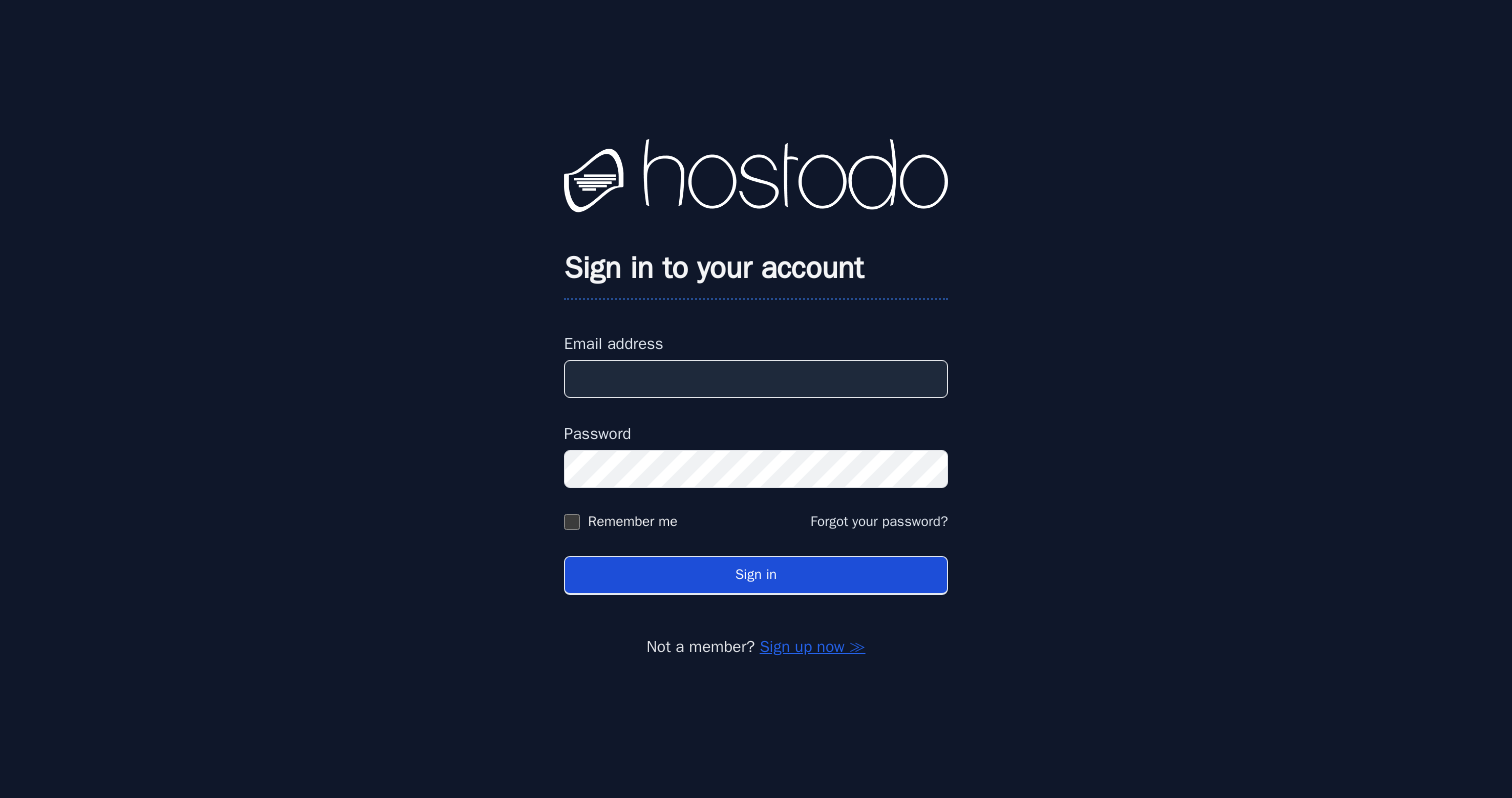 type on "**********" 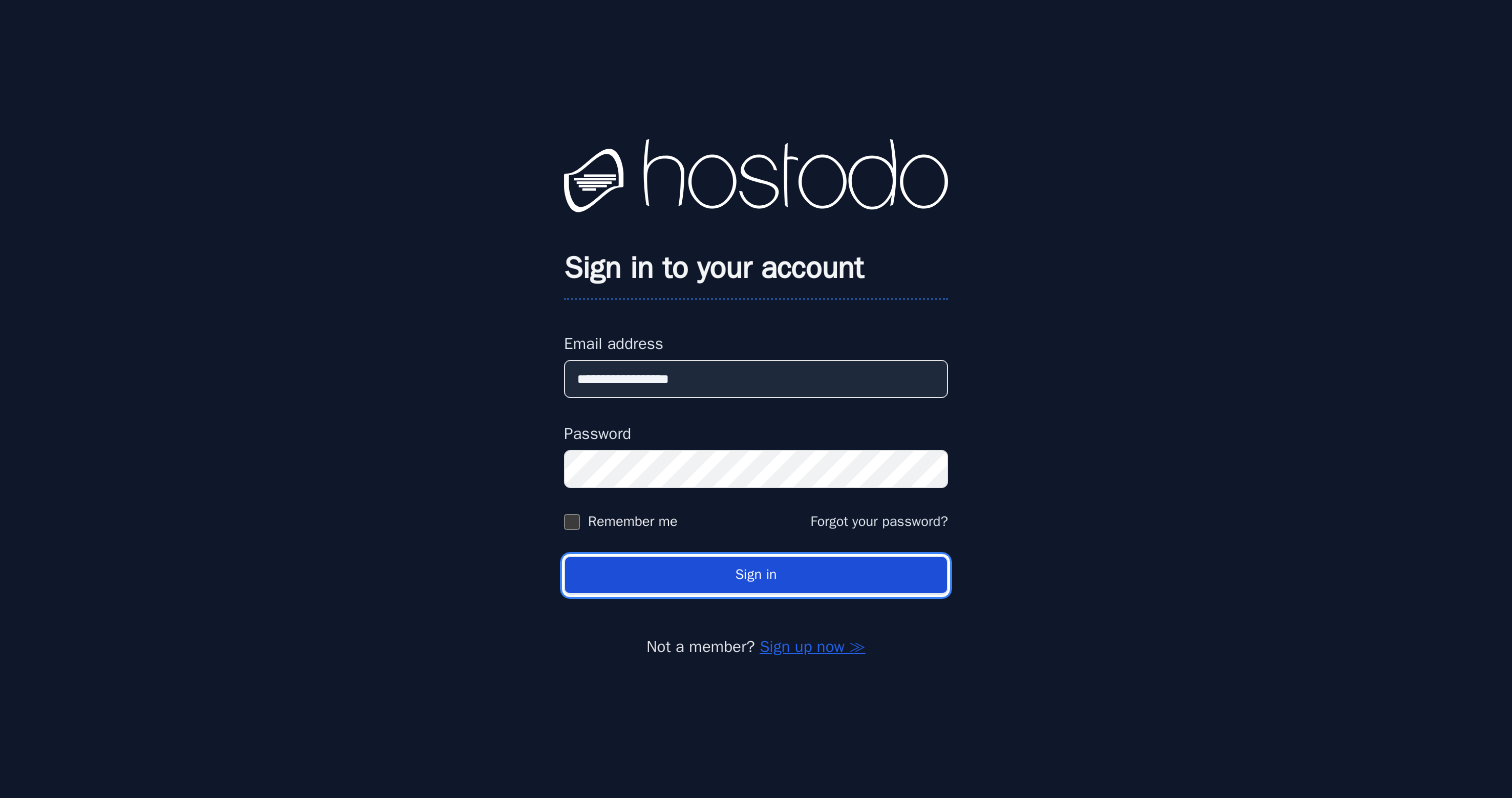 click on "Sign in" at bounding box center [756, 575] 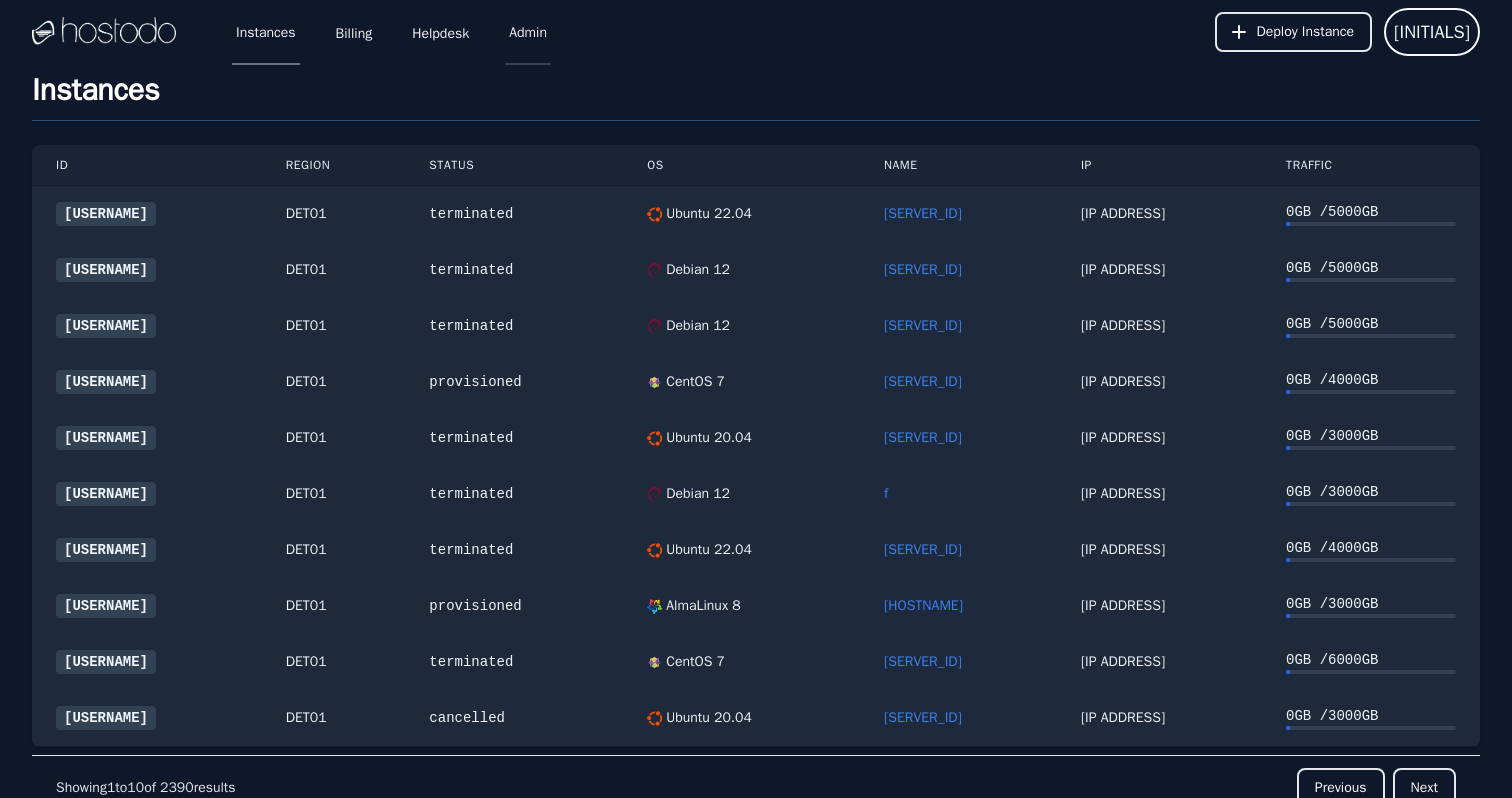click on "Admin" at bounding box center (528, 32) 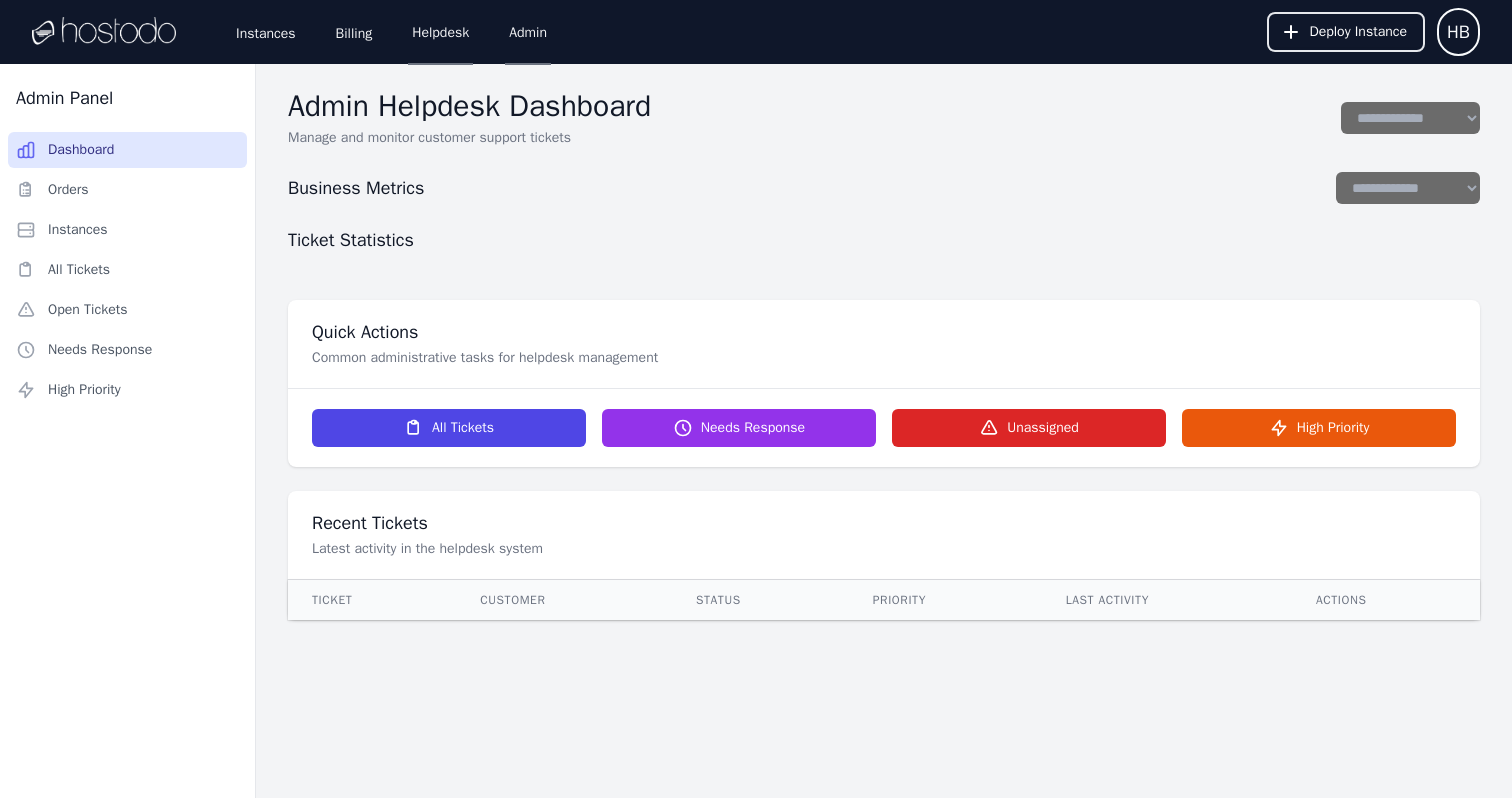 select on "**" 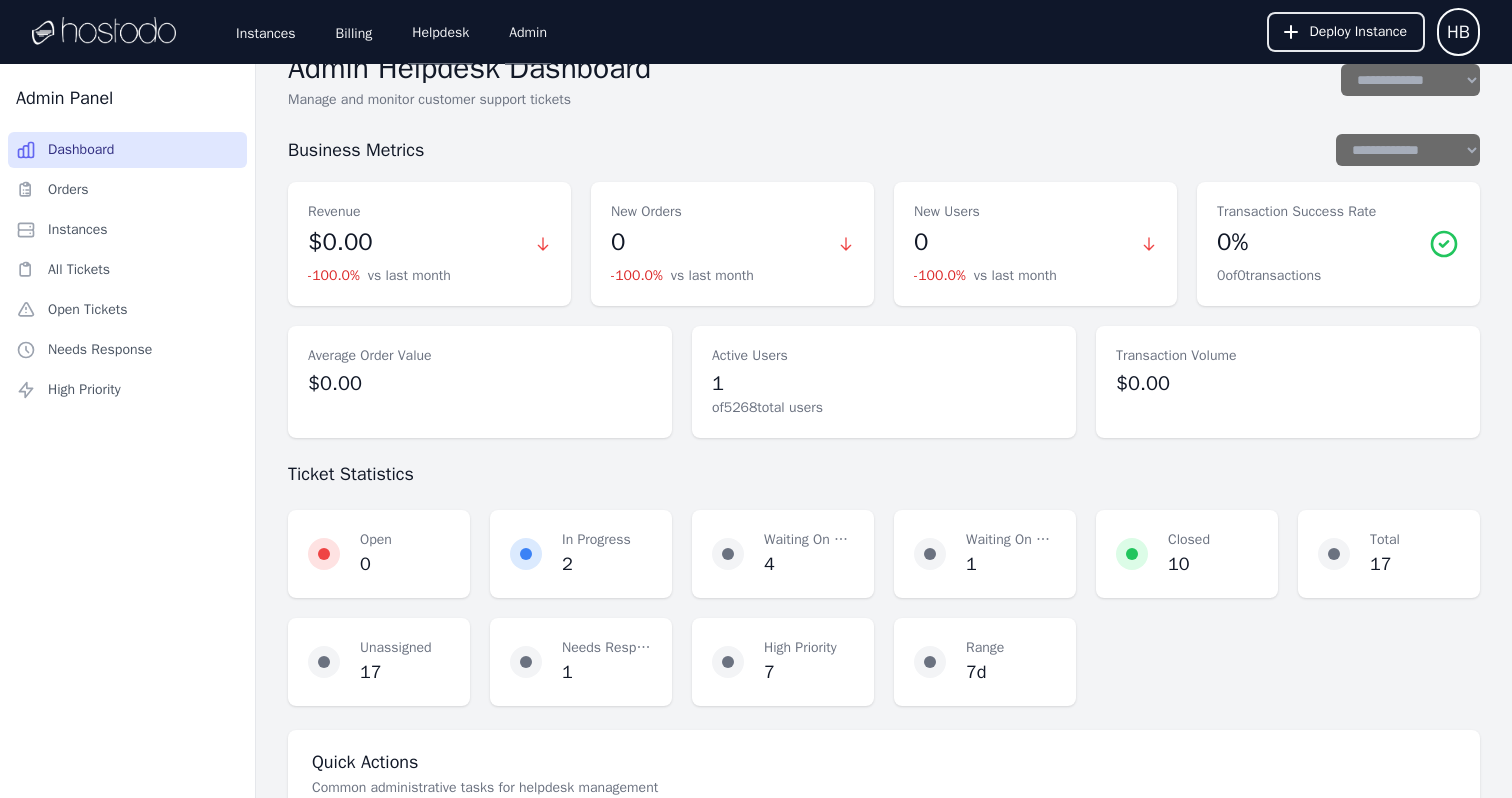 scroll, scrollTop: 32, scrollLeft: 0, axis: vertical 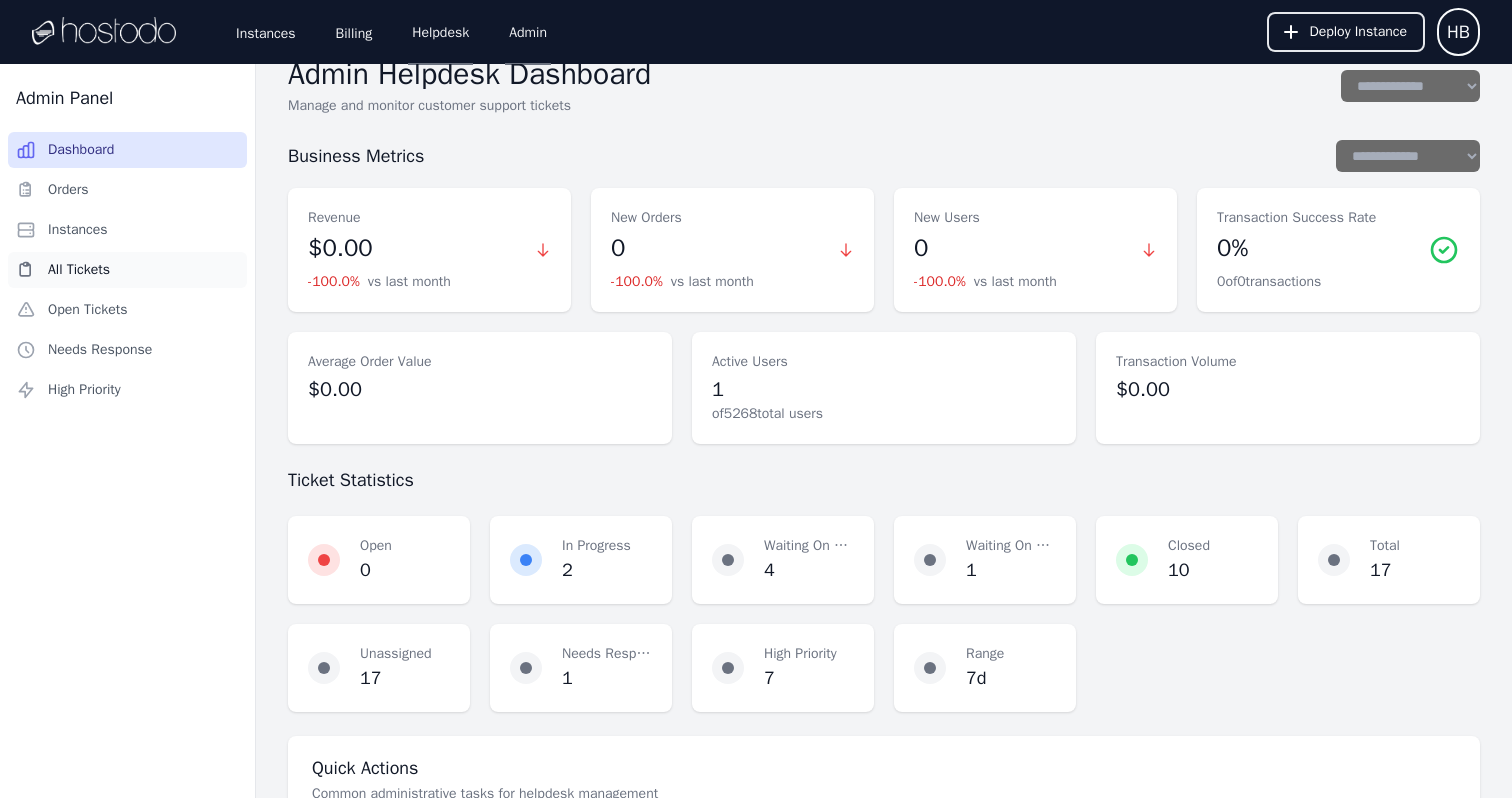 click on "All Tickets" at bounding box center (127, 270) 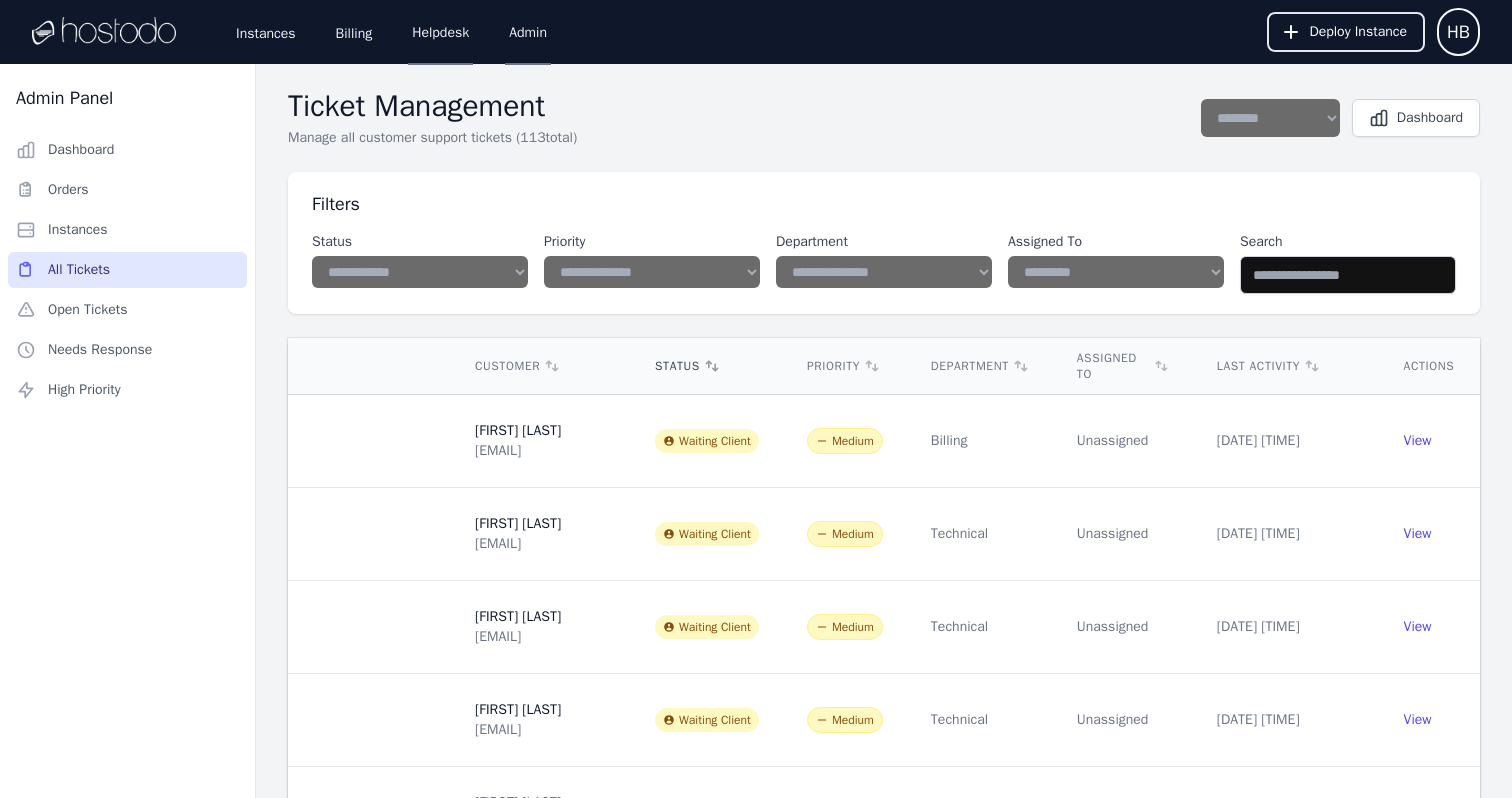 scroll, scrollTop: 0, scrollLeft: 498, axis: horizontal 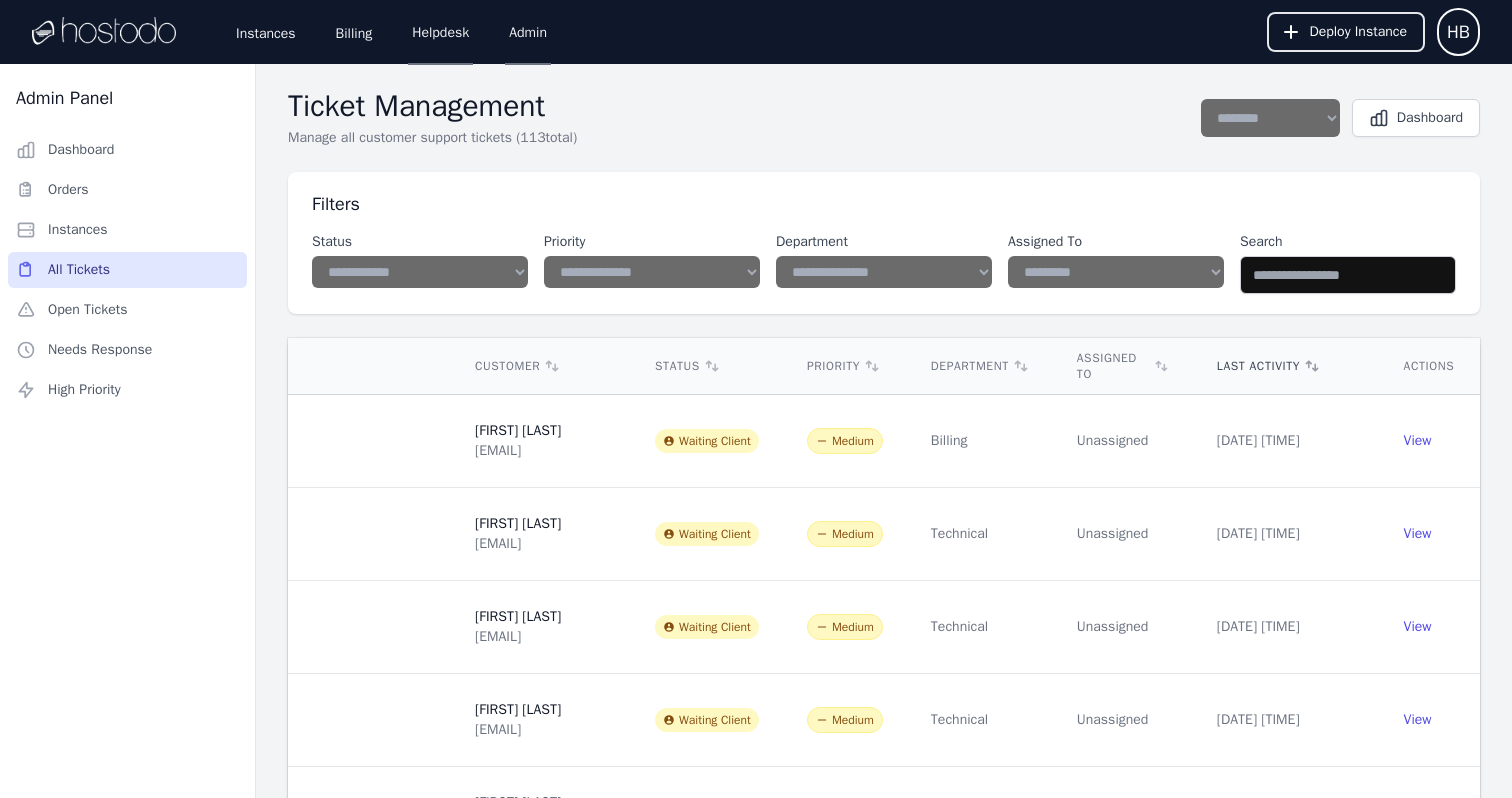 click on "Last Activity" at bounding box center (1286, 366) 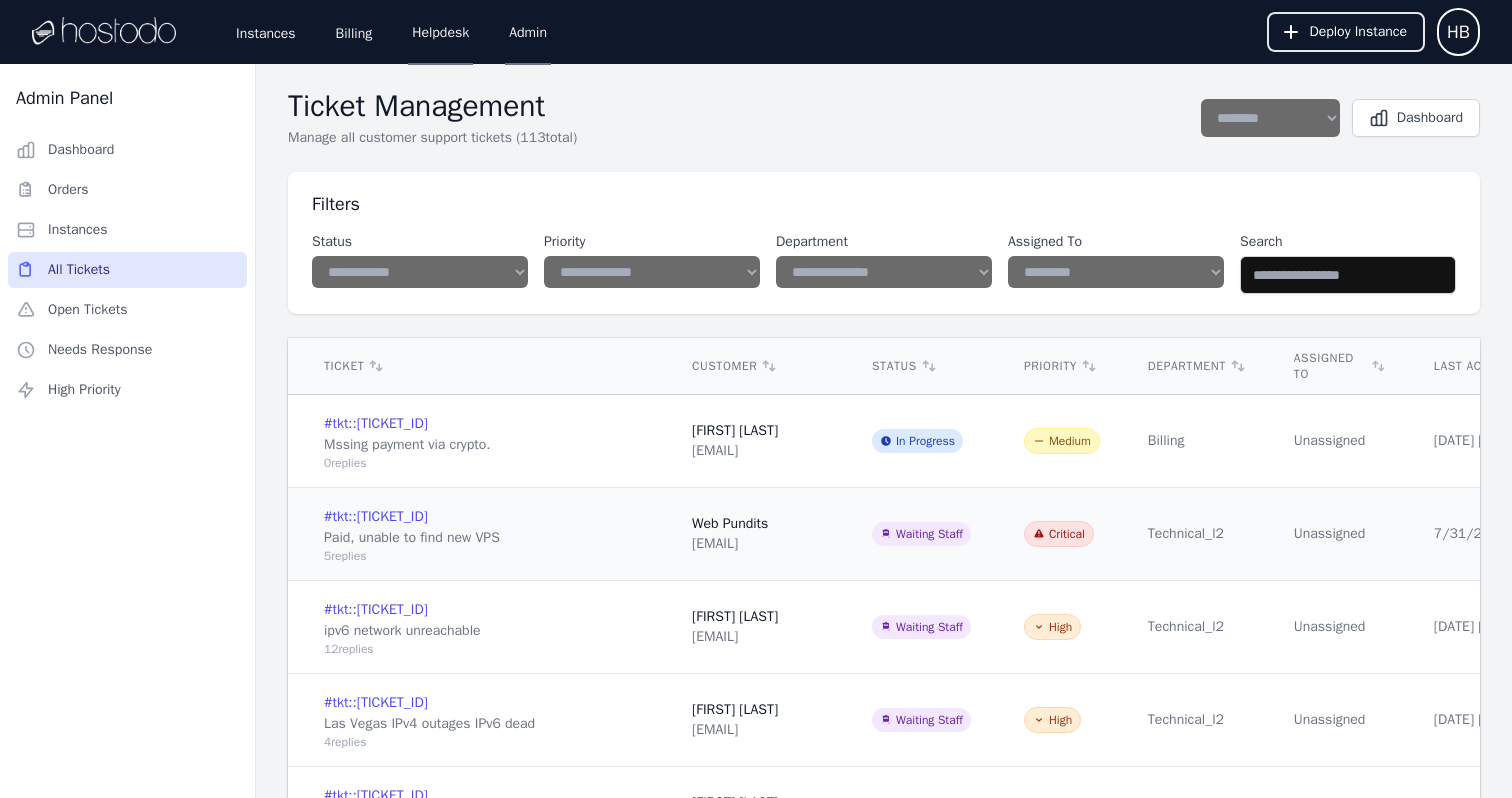 scroll, scrollTop: 0, scrollLeft: 0, axis: both 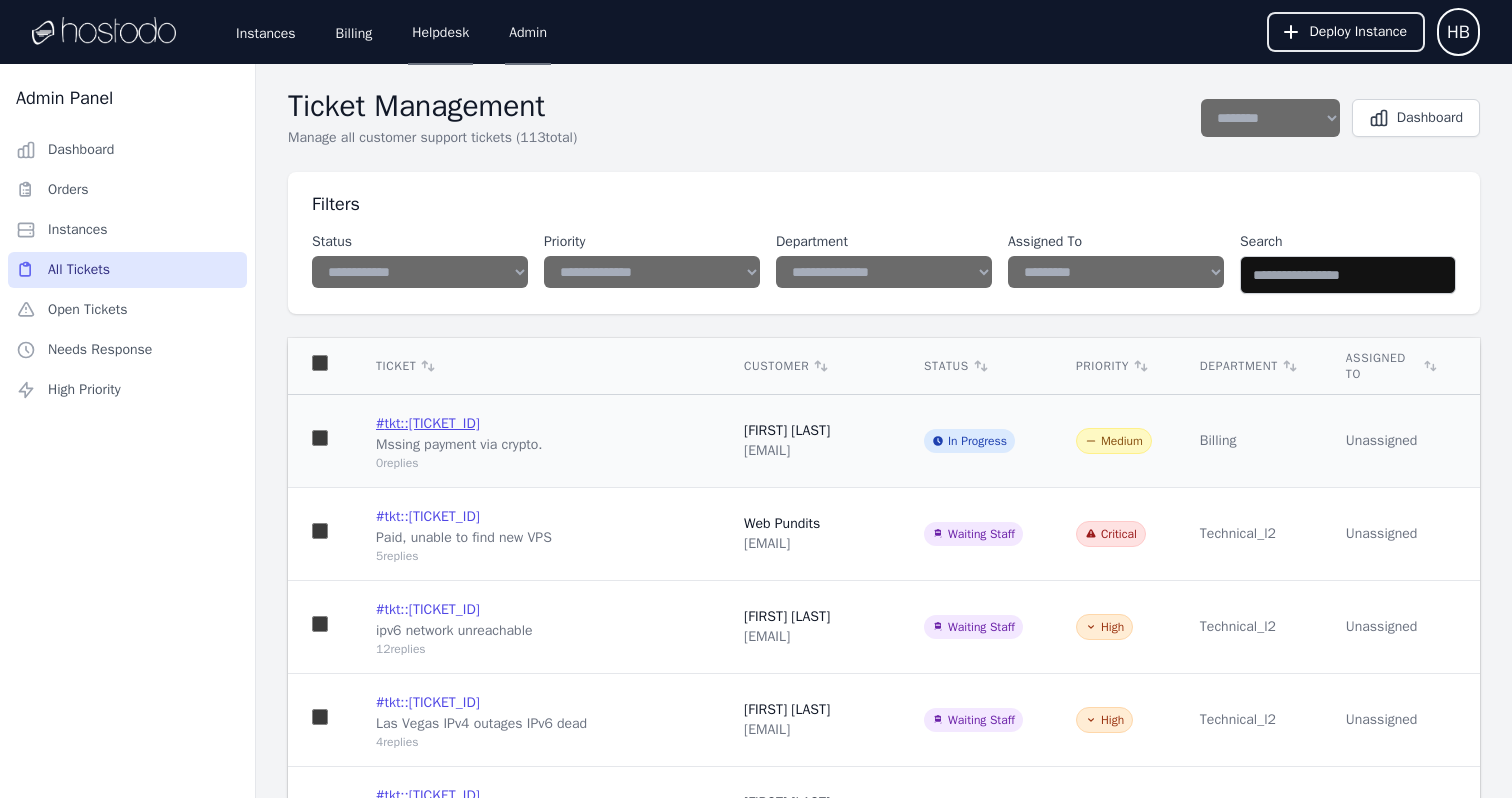 click on "# tkt::ju9ivhq8g5" at bounding box center (428, 424) 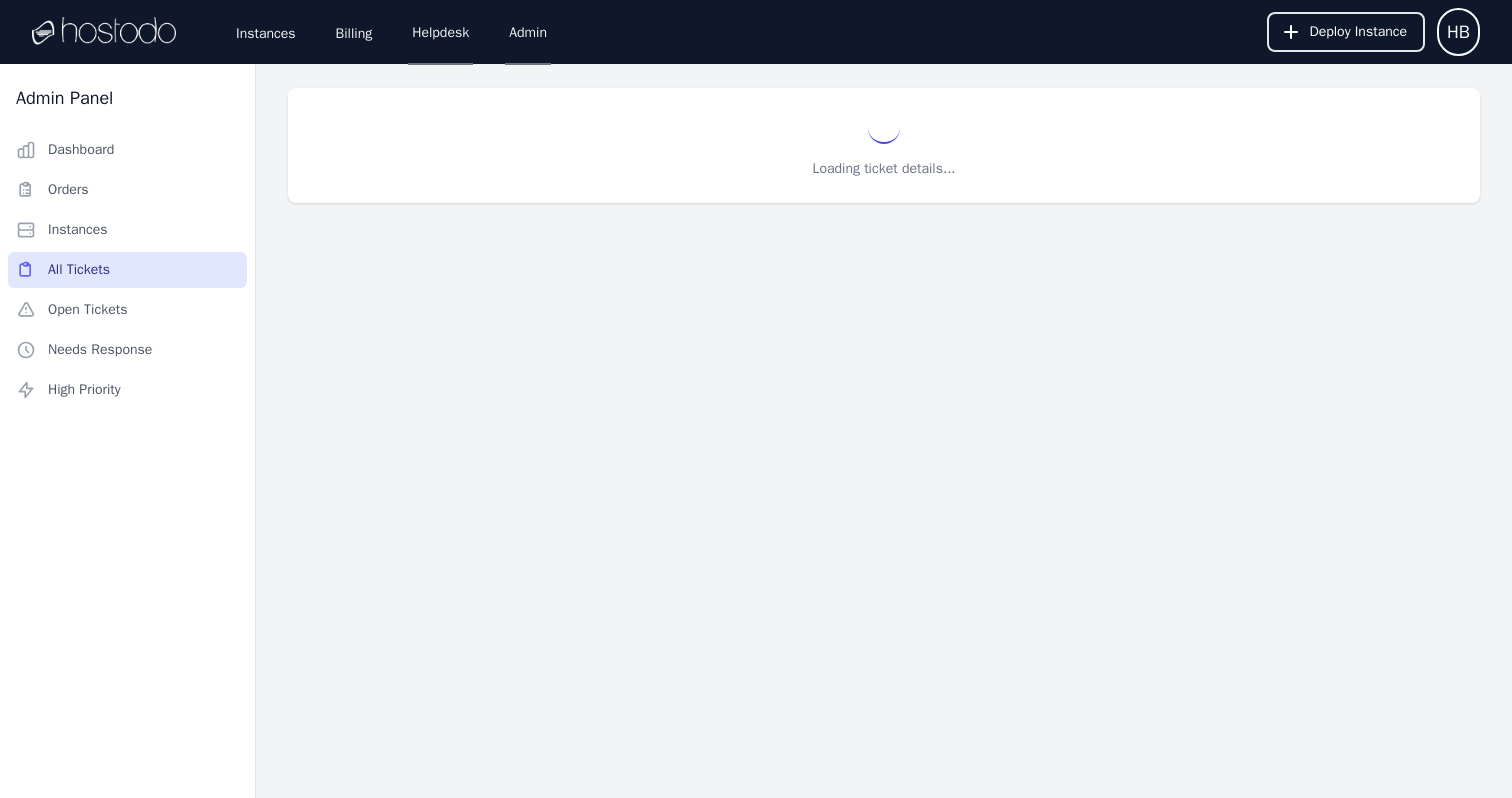 select on "**********" 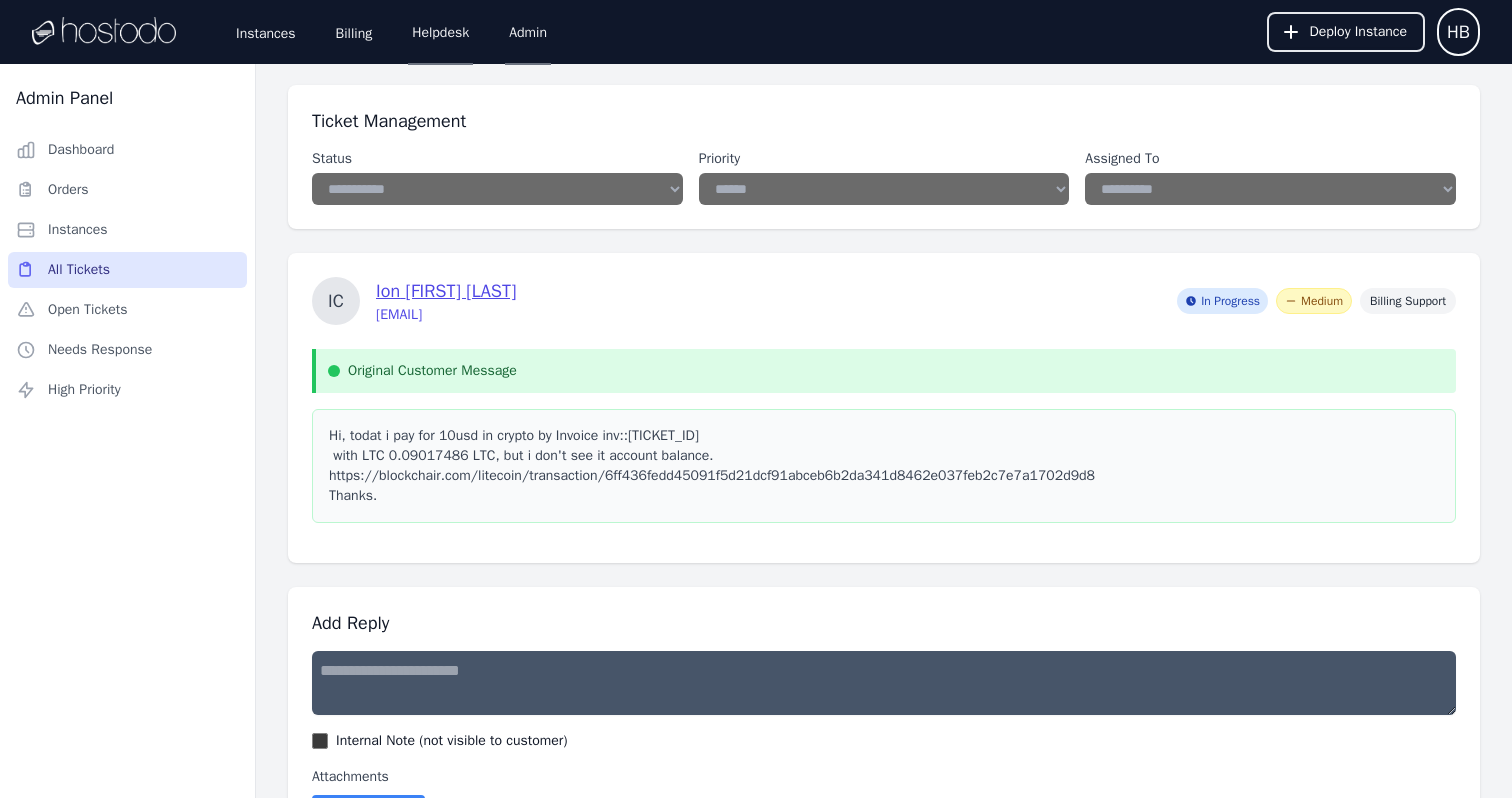 scroll, scrollTop: 128, scrollLeft: 0, axis: vertical 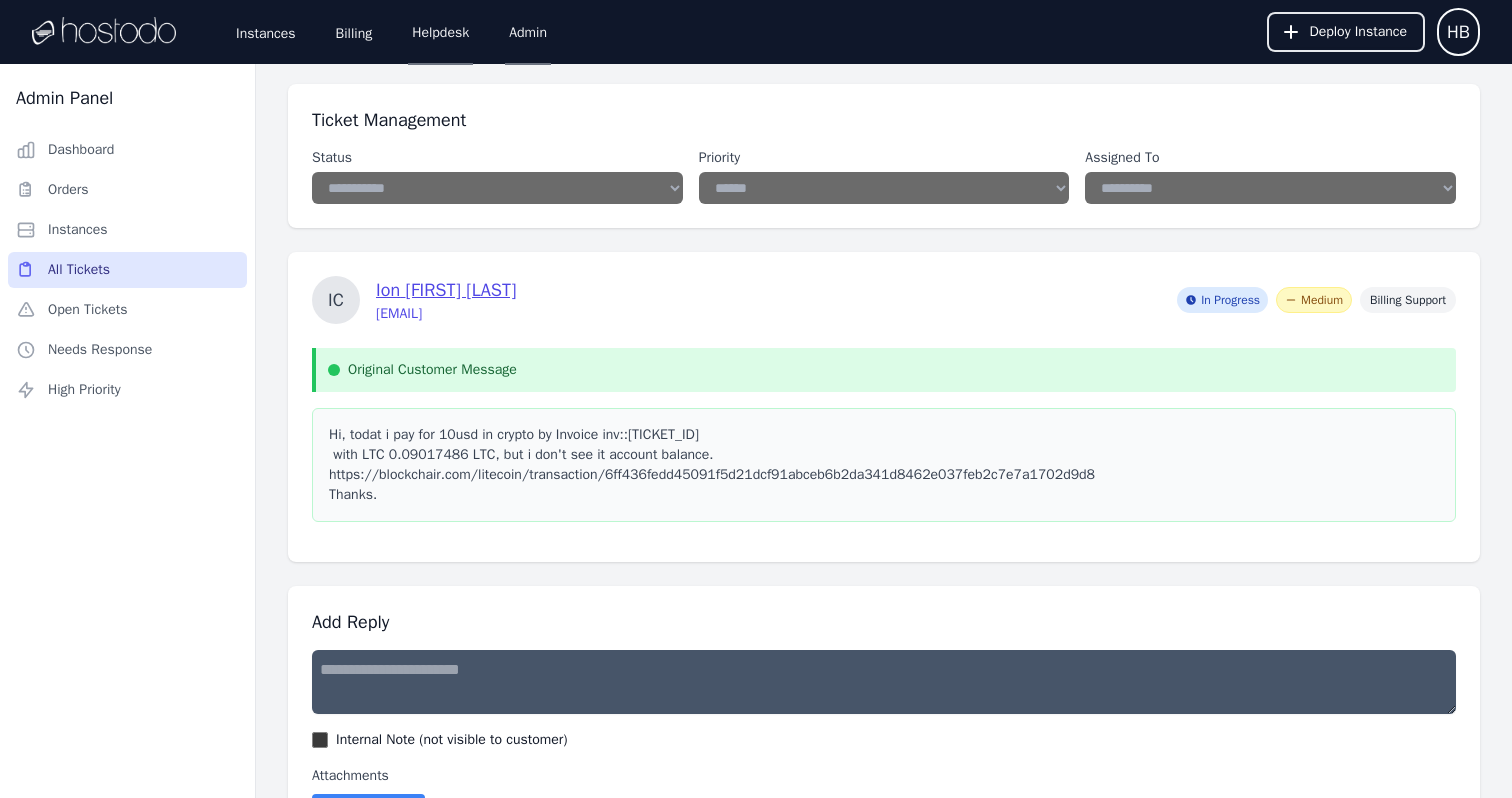 click on "Hi, todat i pay for 10usd in crypto by Invoice inv::9h8tsvsitv
with LTC 0.09017486 LTC, but i don't see it account balance.
https://blockchair.com/litecoin/transaction/6ff436fedd45091f5d21dcf91abceb6b2da341d8462e037feb2c7e7a1702d9d8
Thanks." at bounding box center (884, 465) 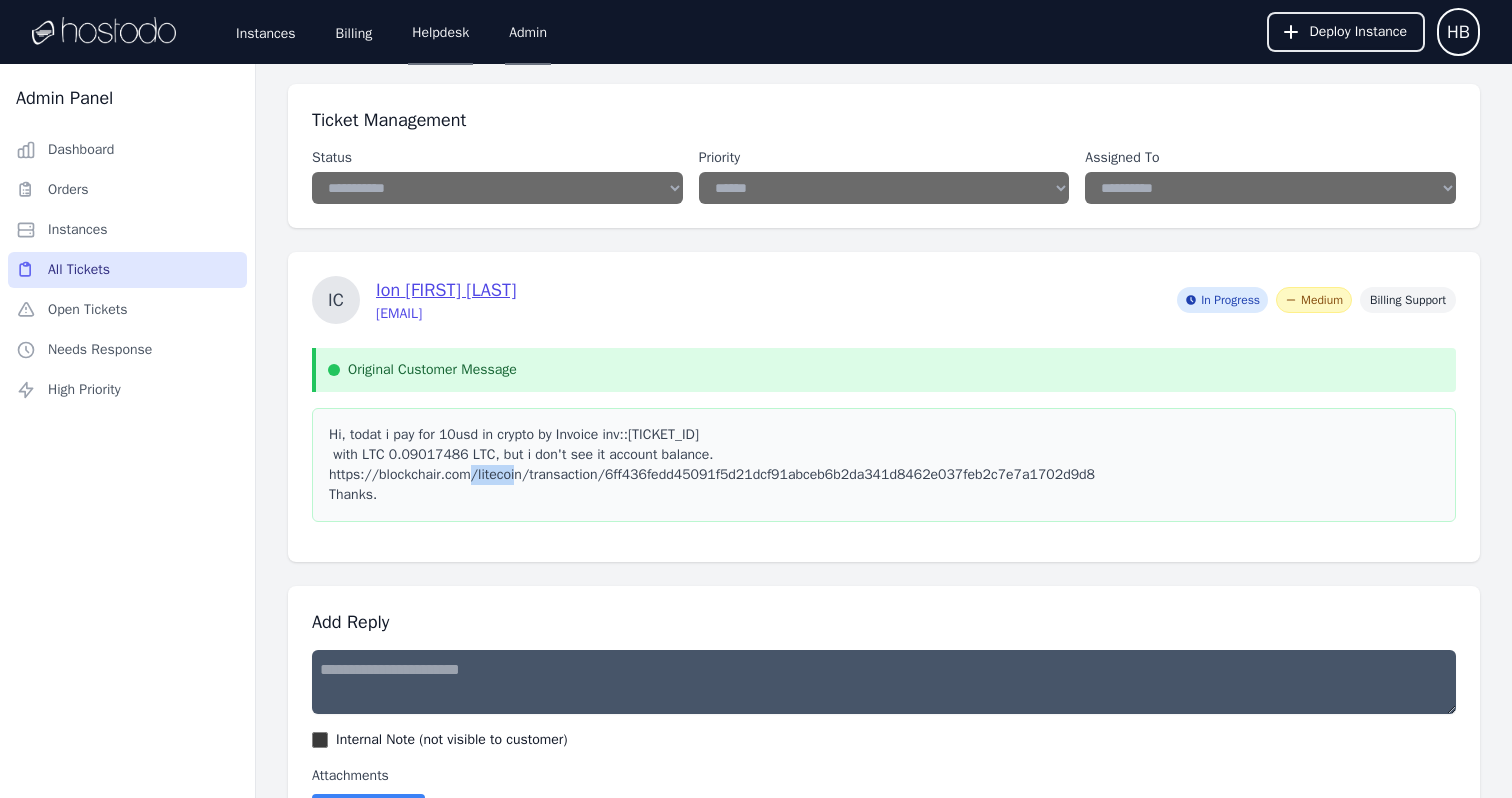 click on "Hi, todat i pay for 10usd in crypto by Invoice inv::9h8tsvsitv
with LTC 0.09017486 LTC, but i don't see it account balance.
https://blockchair.com/litecoin/transaction/6ff436fedd45091f5d21dcf91abceb6b2da341d8462e037feb2c7e7a1702d9d8
Thanks." at bounding box center [884, 465] 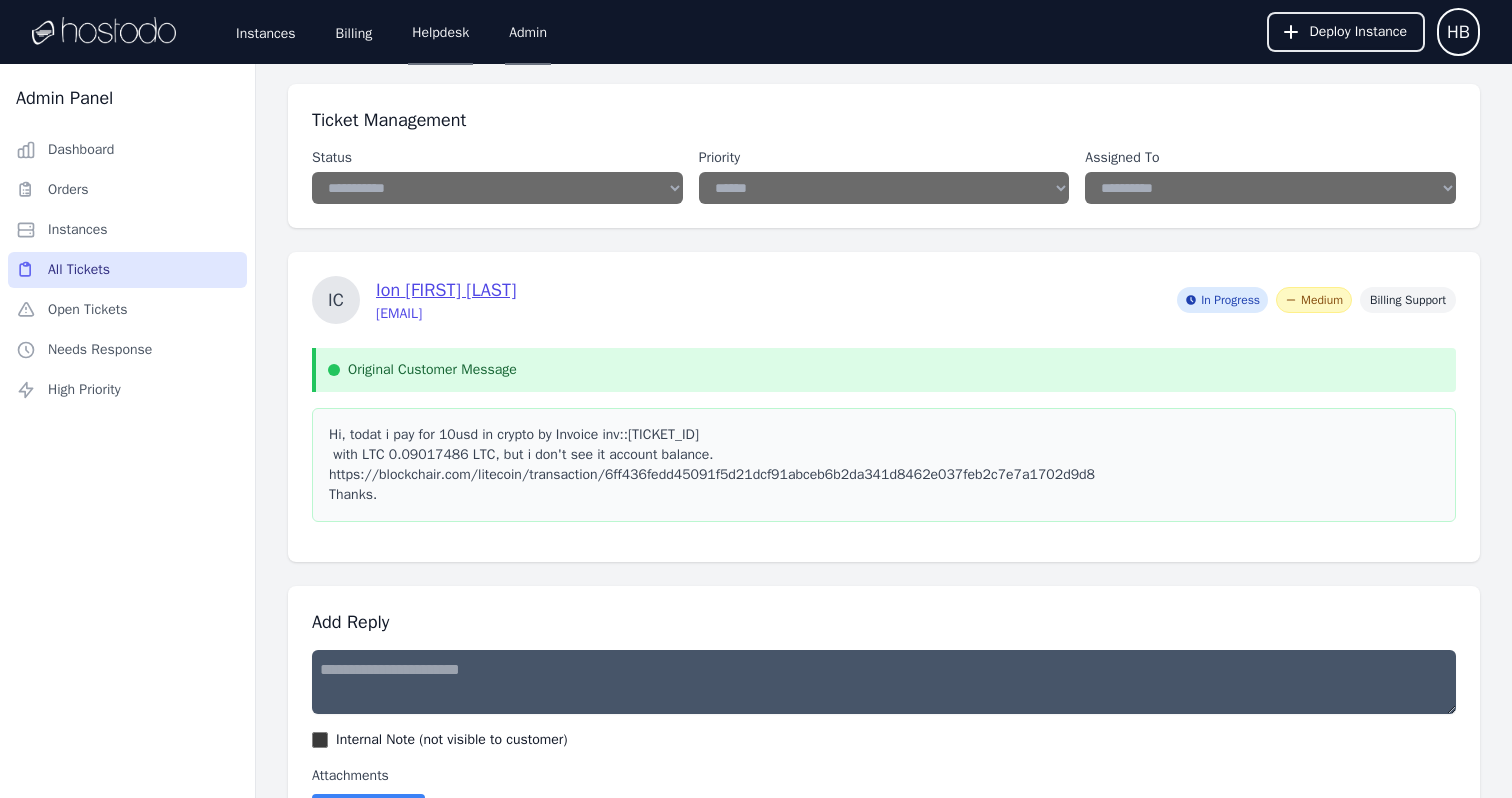 click on "Hi, todat i pay for 10usd in crypto by Invoice inv::9h8tsvsitv
with LTC 0.09017486 LTC, but i don't see it account balance.
https://blockchair.com/litecoin/transaction/6ff436fedd45091f5d21dcf91abceb6b2da341d8462e037feb2c7e7a1702d9d8
Thanks." at bounding box center (884, 465) 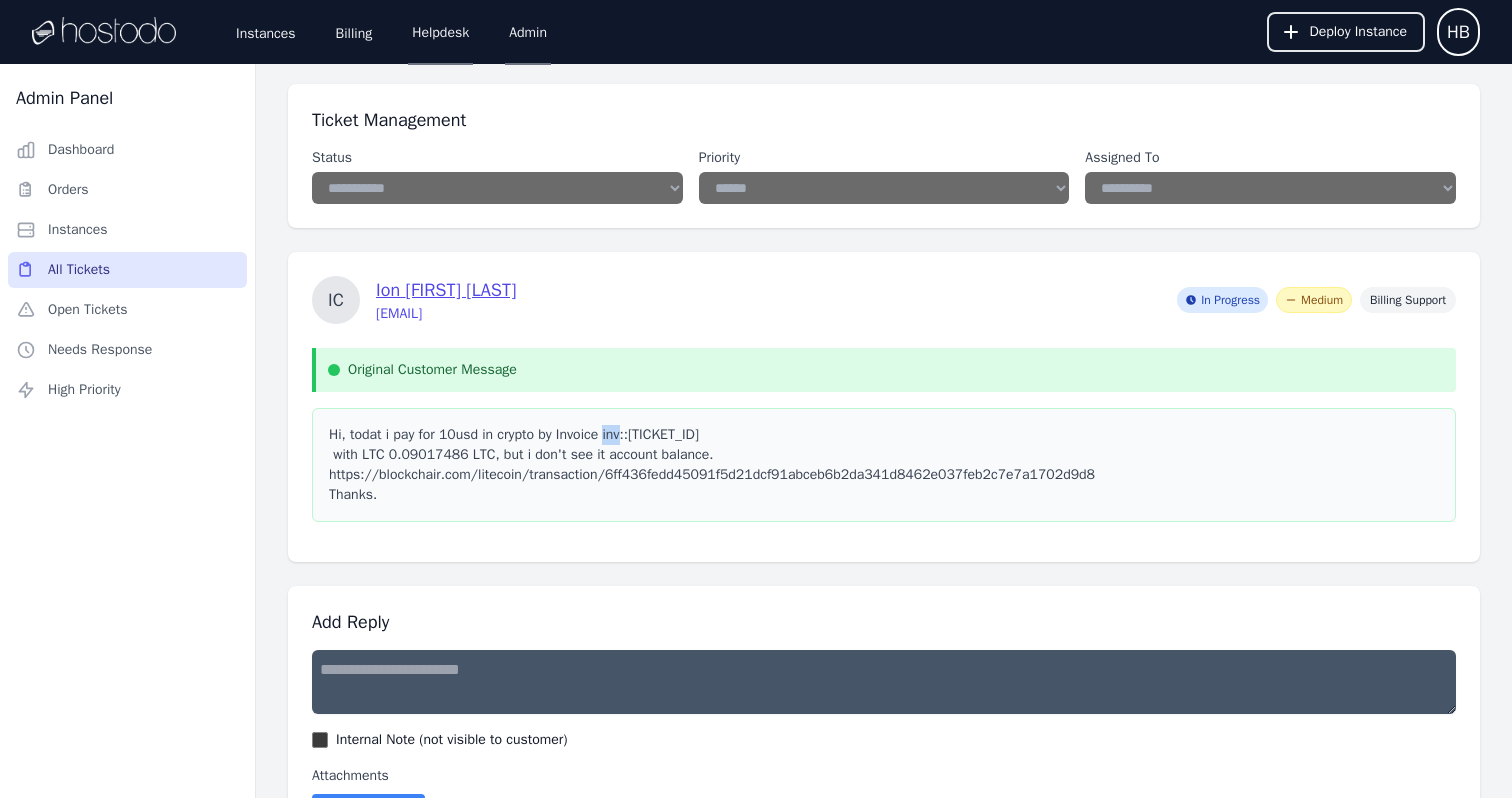 click on "Hi, todat i pay for 10usd in crypto by Invoice inv::9h8tsvsitv
with LTC 0.09017486 LTC, but i don't see it account balance.
https://blockchair.com/litecoin/transaction/6ff436fedd45091f5d21dcf91abceb6b2da341d8462e037feb2c7e7a1702d9d8
Thanks." at bounding box center [884, 465] 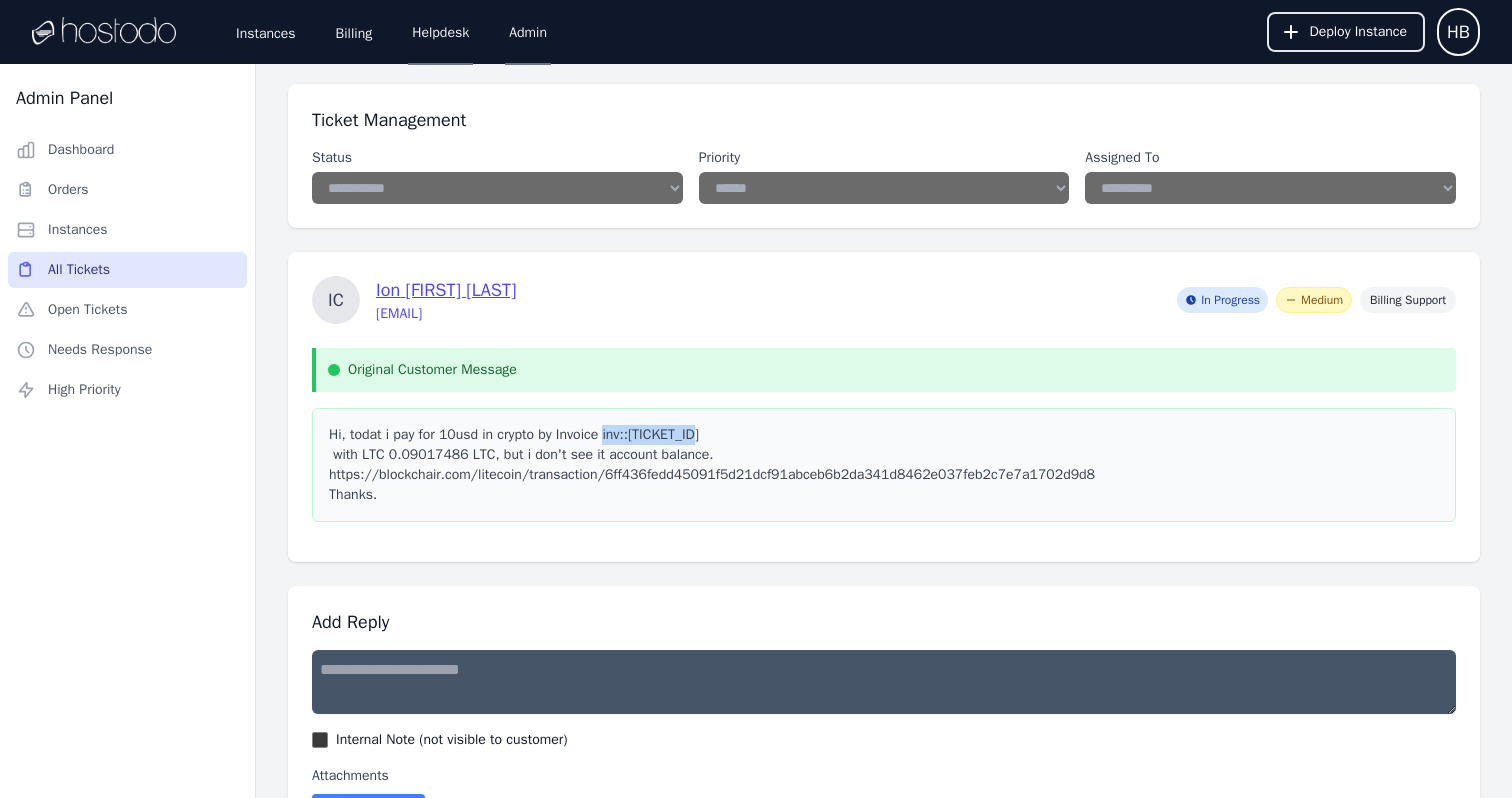 click on "Hi, todat i pay for 10usd in crypto by Invoice inv::9h8tsvsitv
with LTC 0.09017486 LTC, but i don't see it account balance.
https://blockchair.com/litecoin/transaction/6ff436fedd45091f5d21dcf91abceb6b2da341d8462e037feb2c7e7a1702d9d8
Thanks." at bounding box center [884, 465] 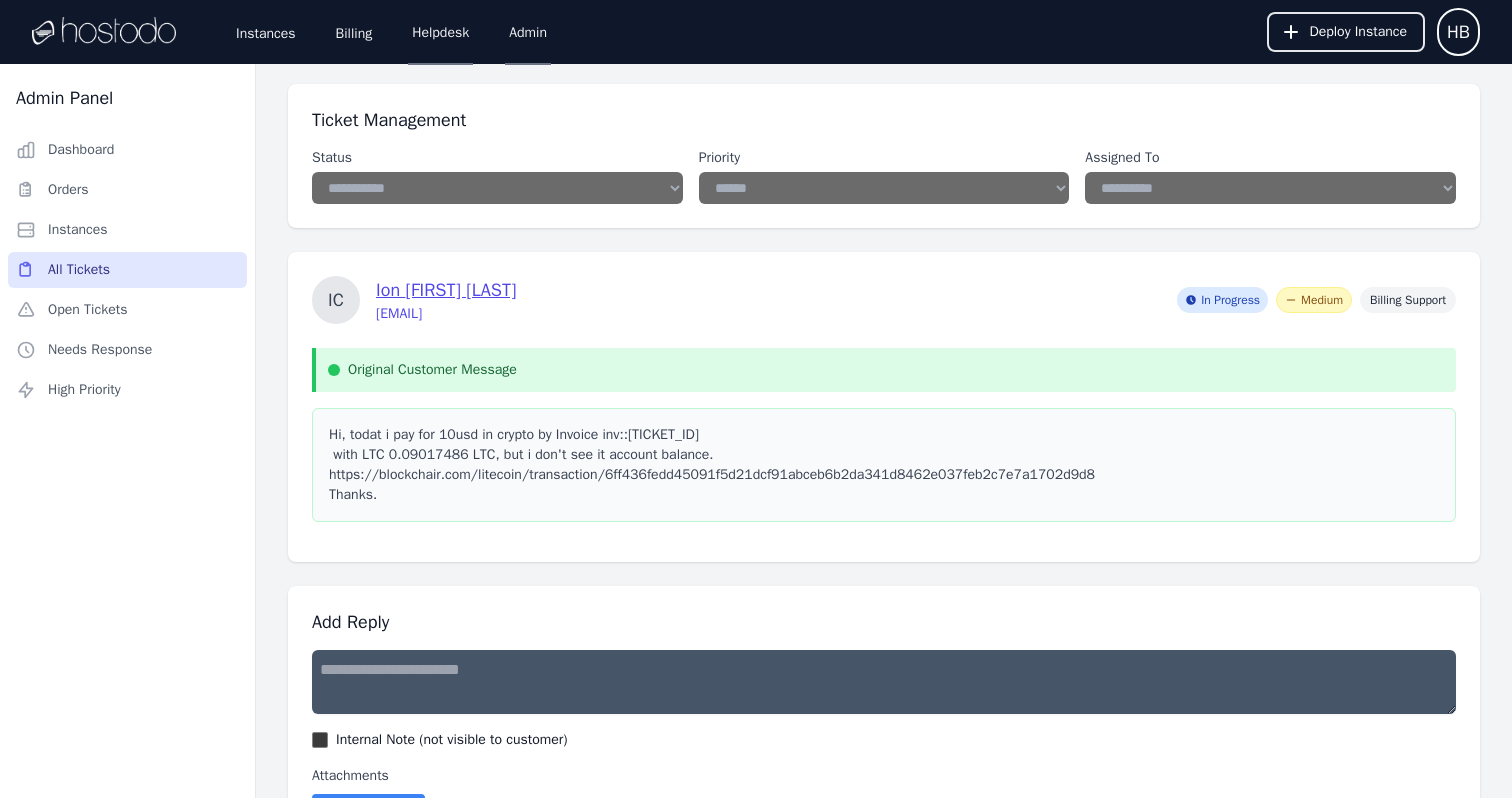 click at bounding box center (884, 682) 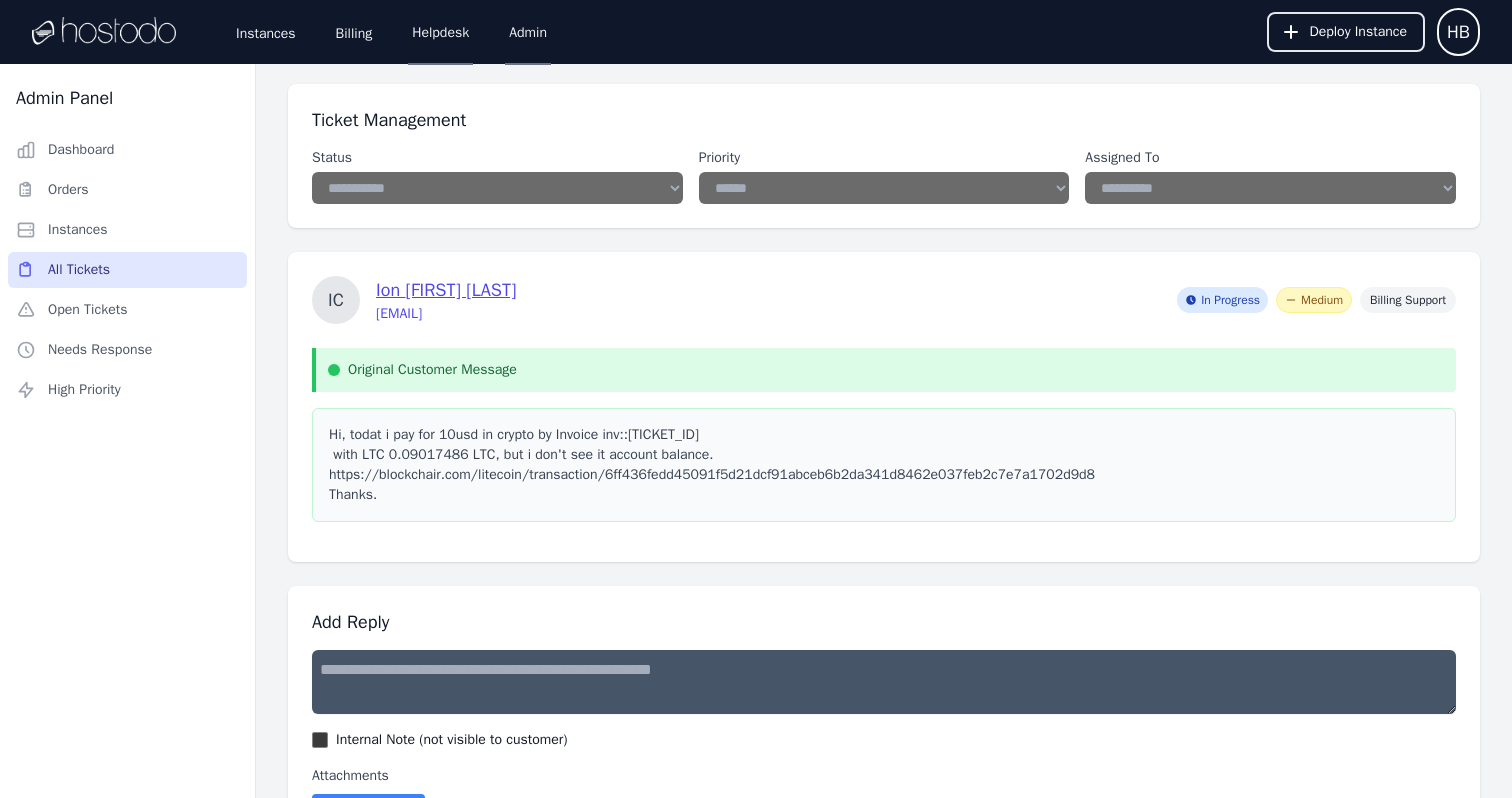 type on "**********" 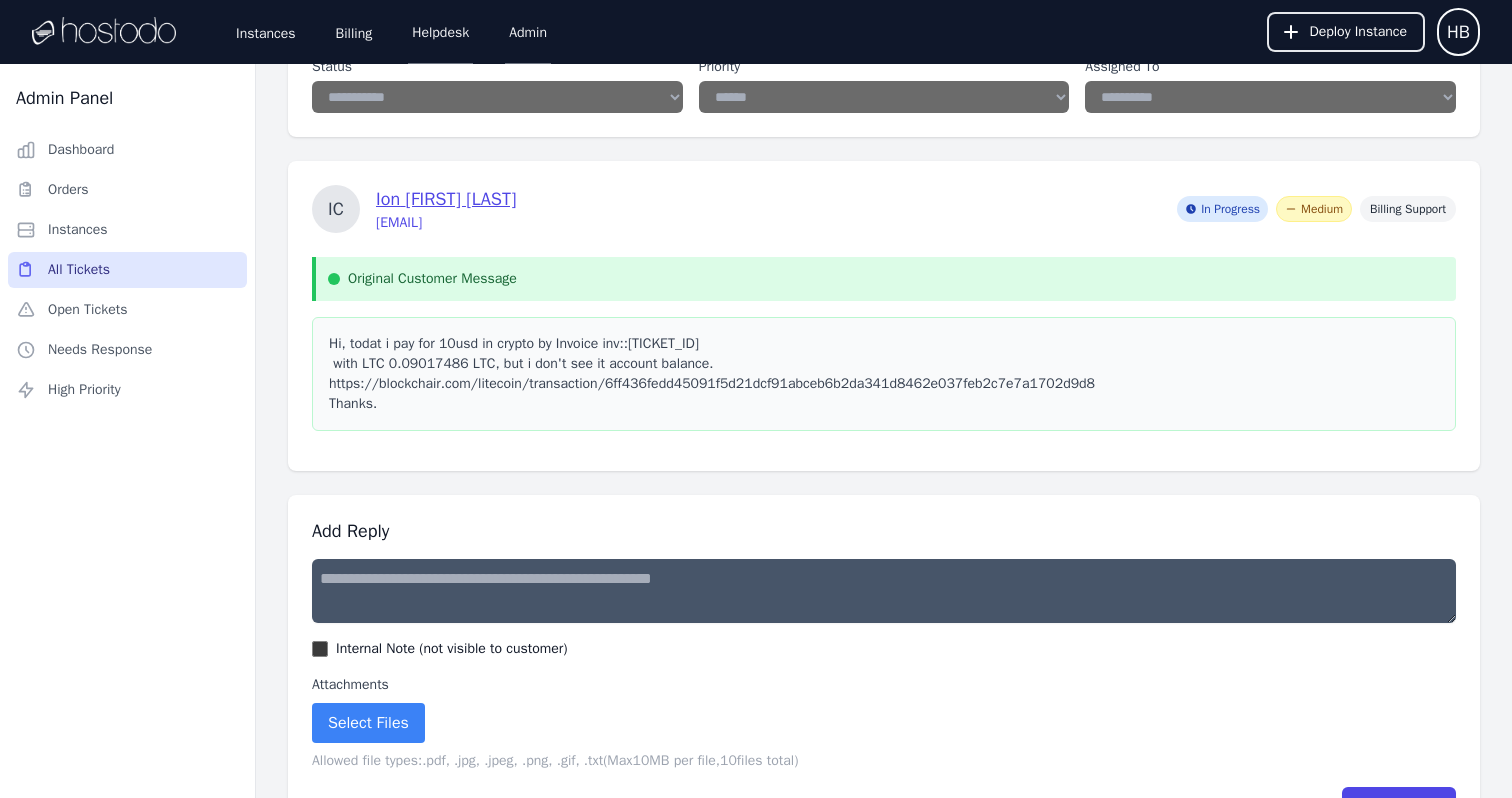 scroll, scrollTop: 232, scrollLeft: 0, axis: vertical 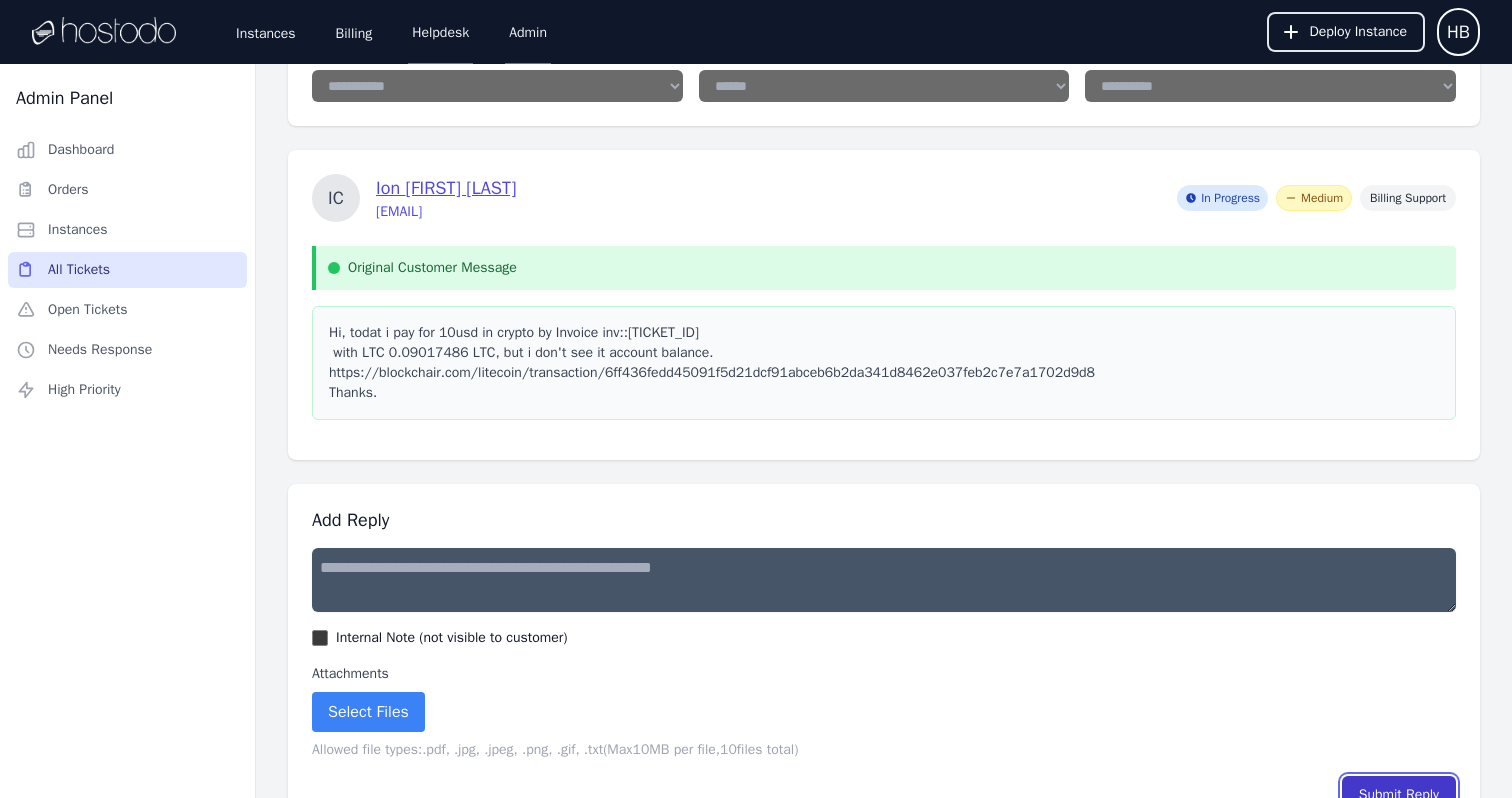 click on "Submit Reply" at bounding box center [1399, 795] 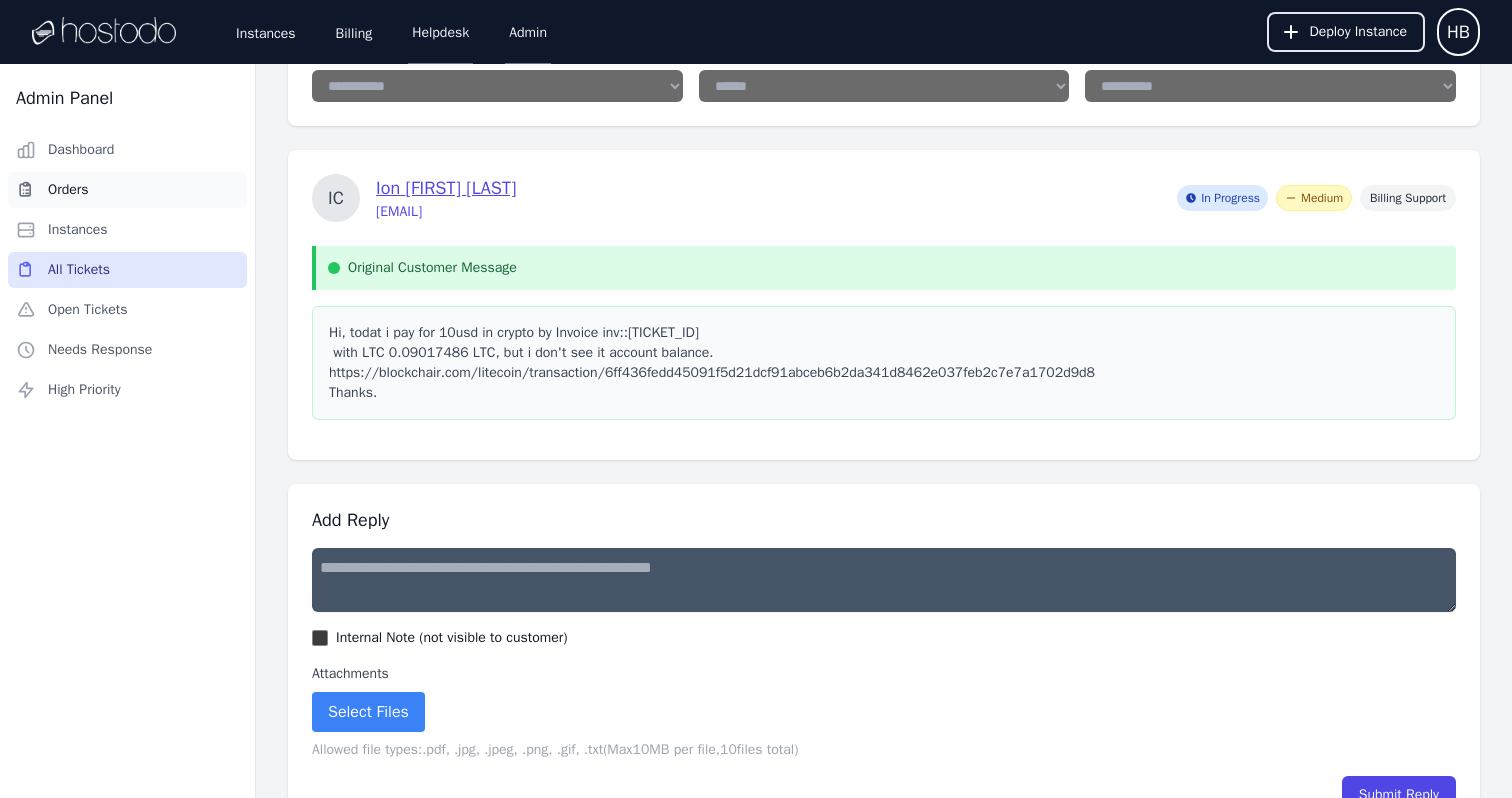 select on "**********" 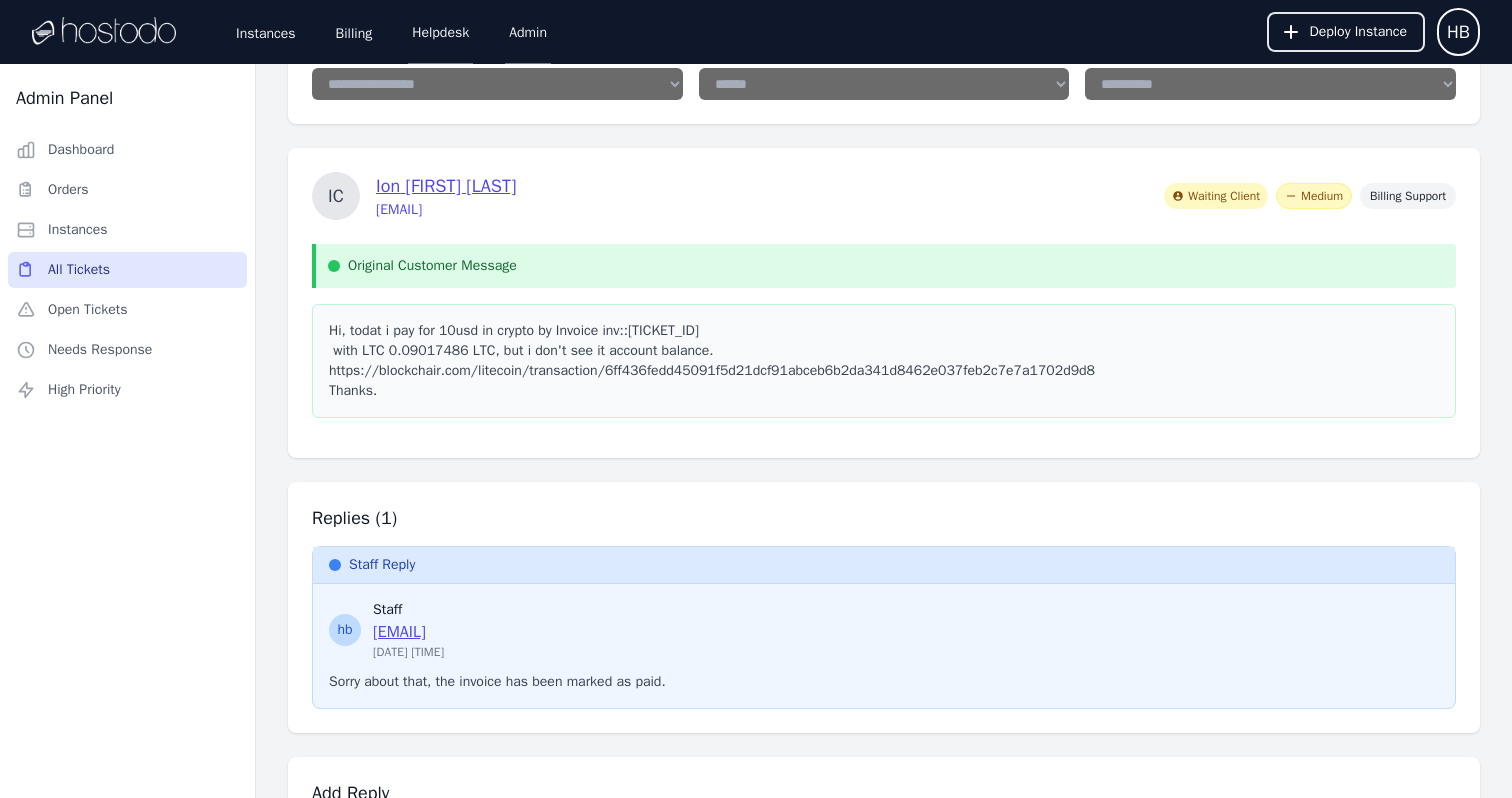 scroll, scrollTop: 144, scrollLeft: 0, axis: vertical 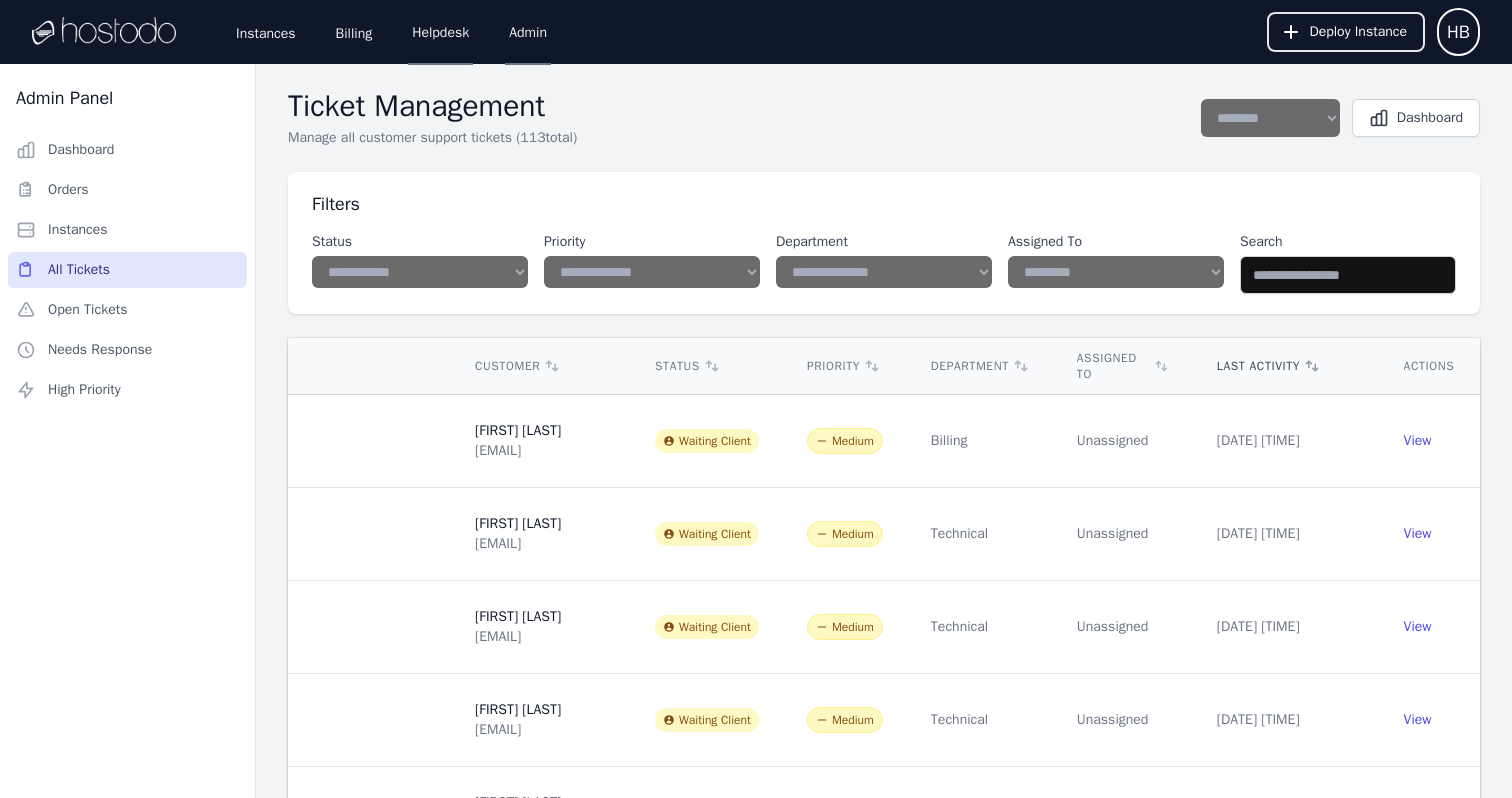 click on "Last Activity" at bounding box center [1286, 366] 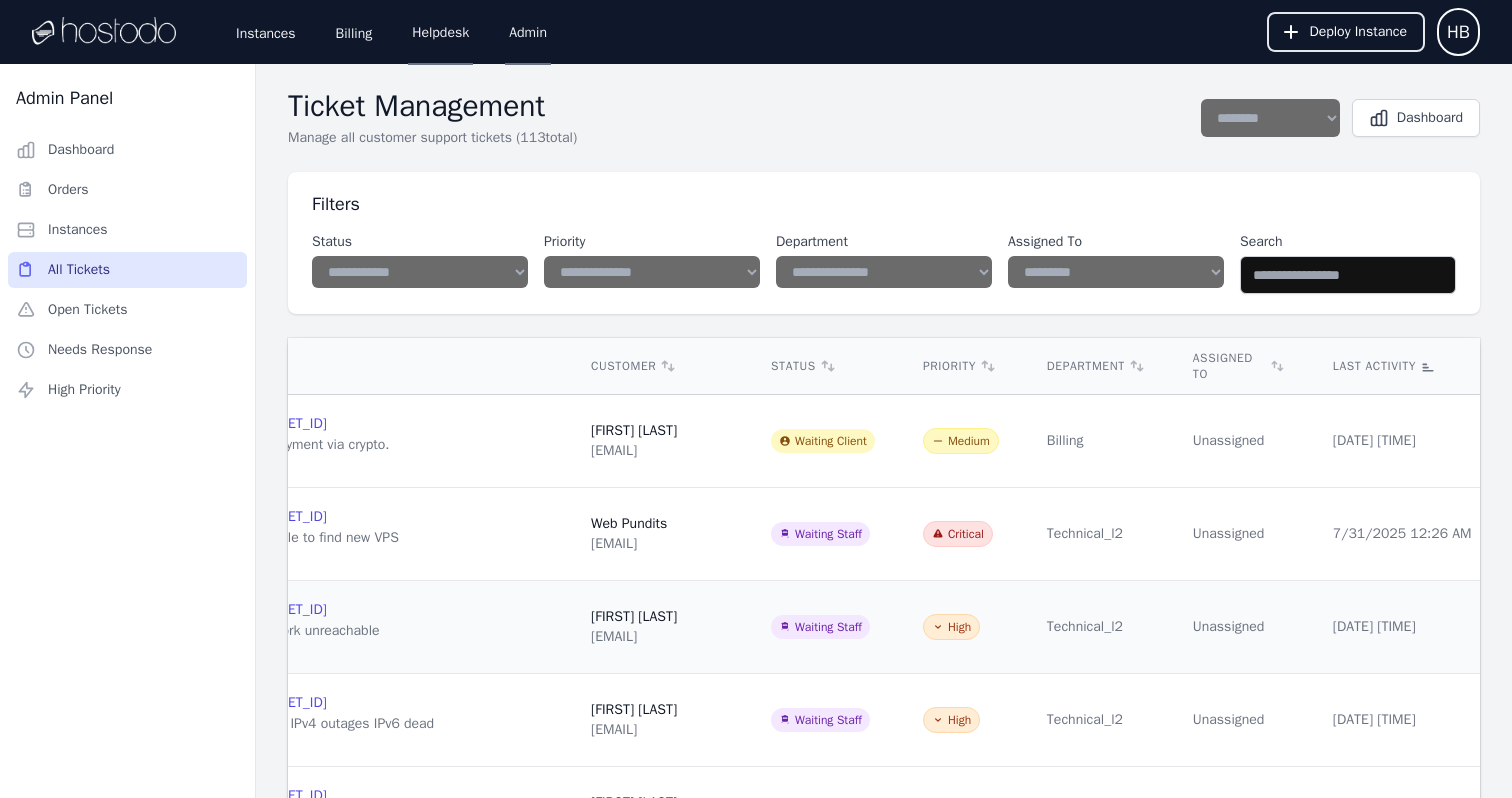 scroll, scrollTop: 0, scrollLeft: 0, axis: both 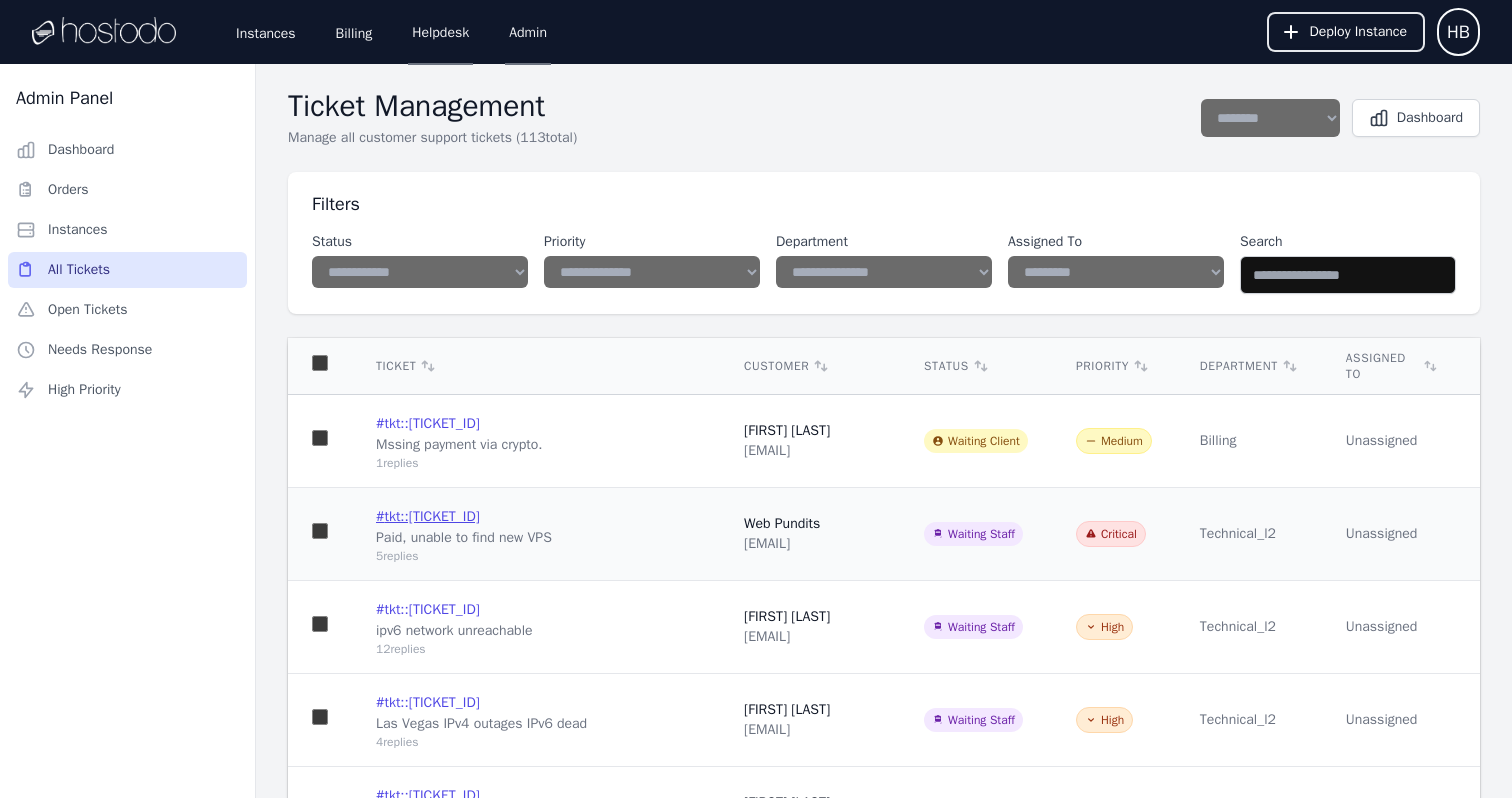 click on "# tkt::xo8p5fu6hg" at bounding box center [428, 517] 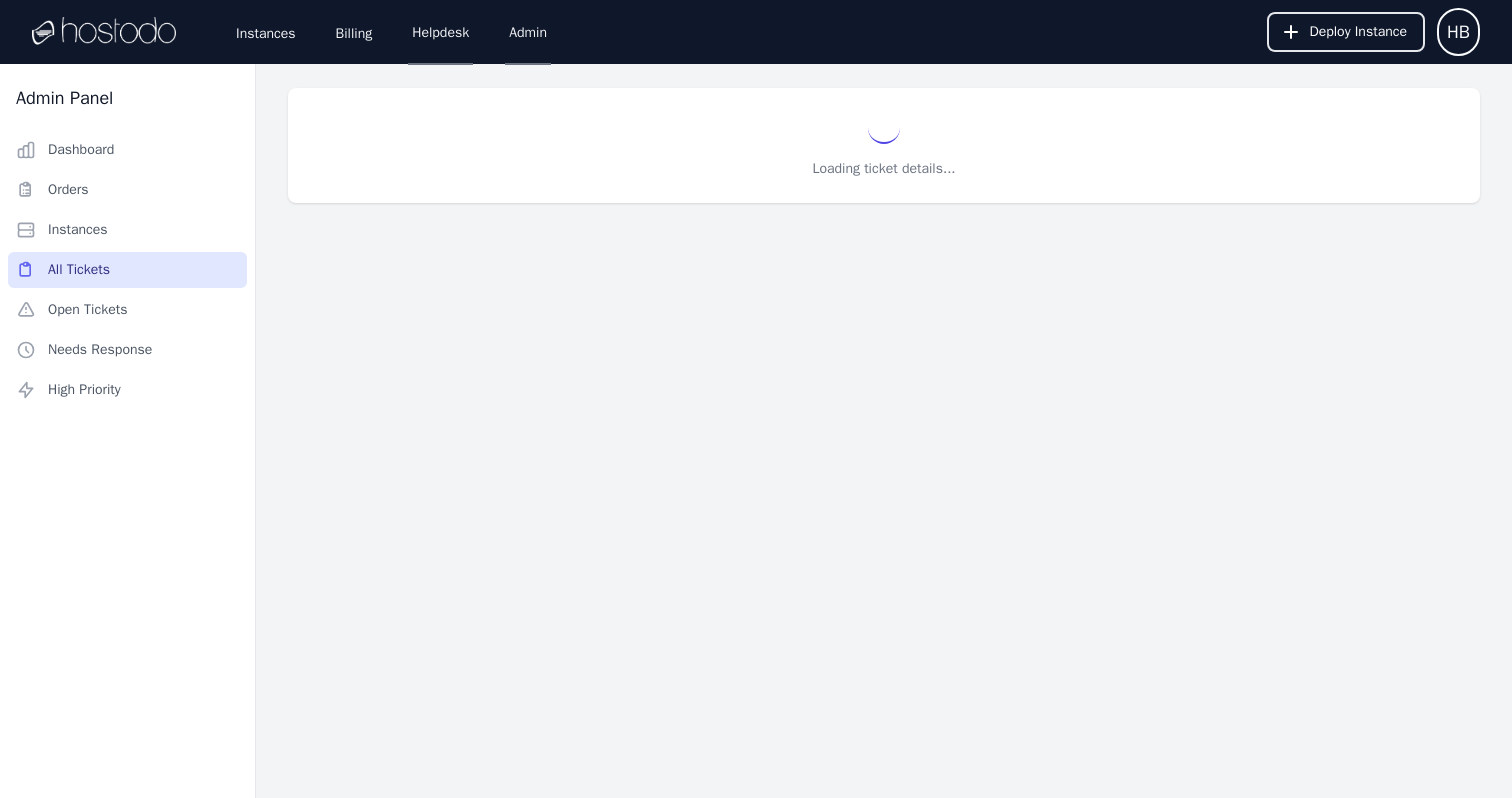 select on "**********" 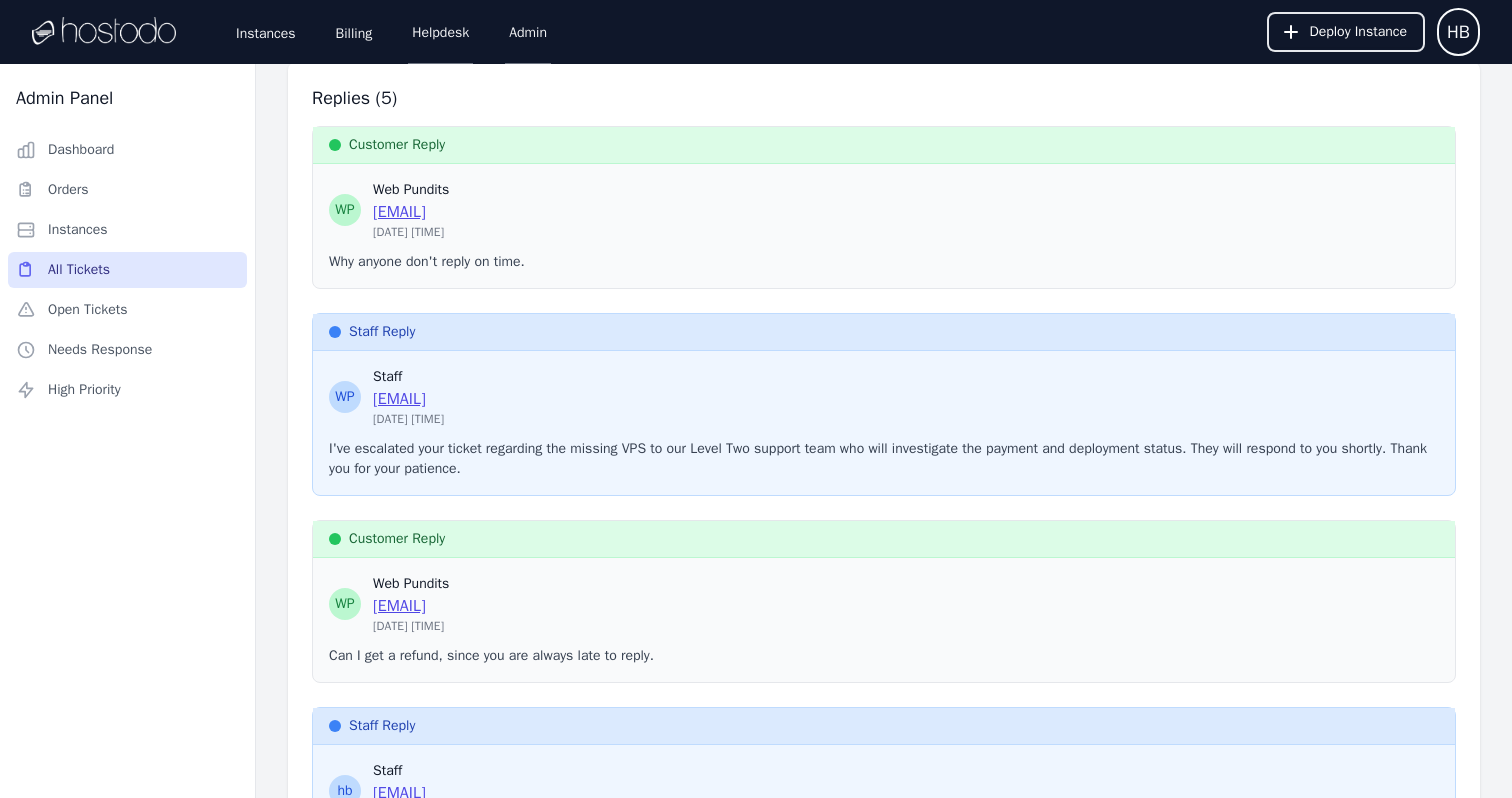 scroll, scrollTop: 27, scrollLeft: 0, axis: vertical 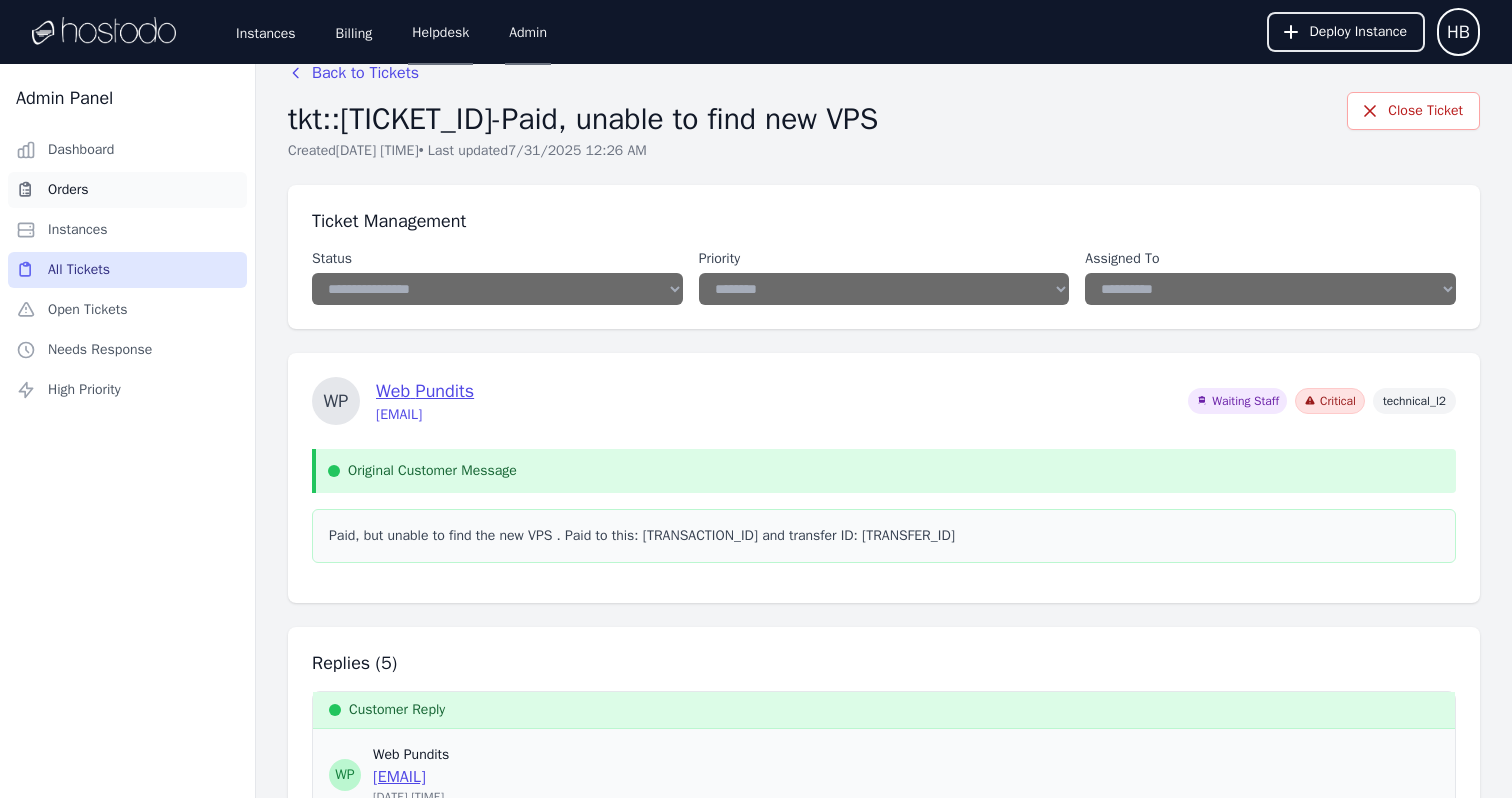 click on "Orders" at bounding box center [127, 190] 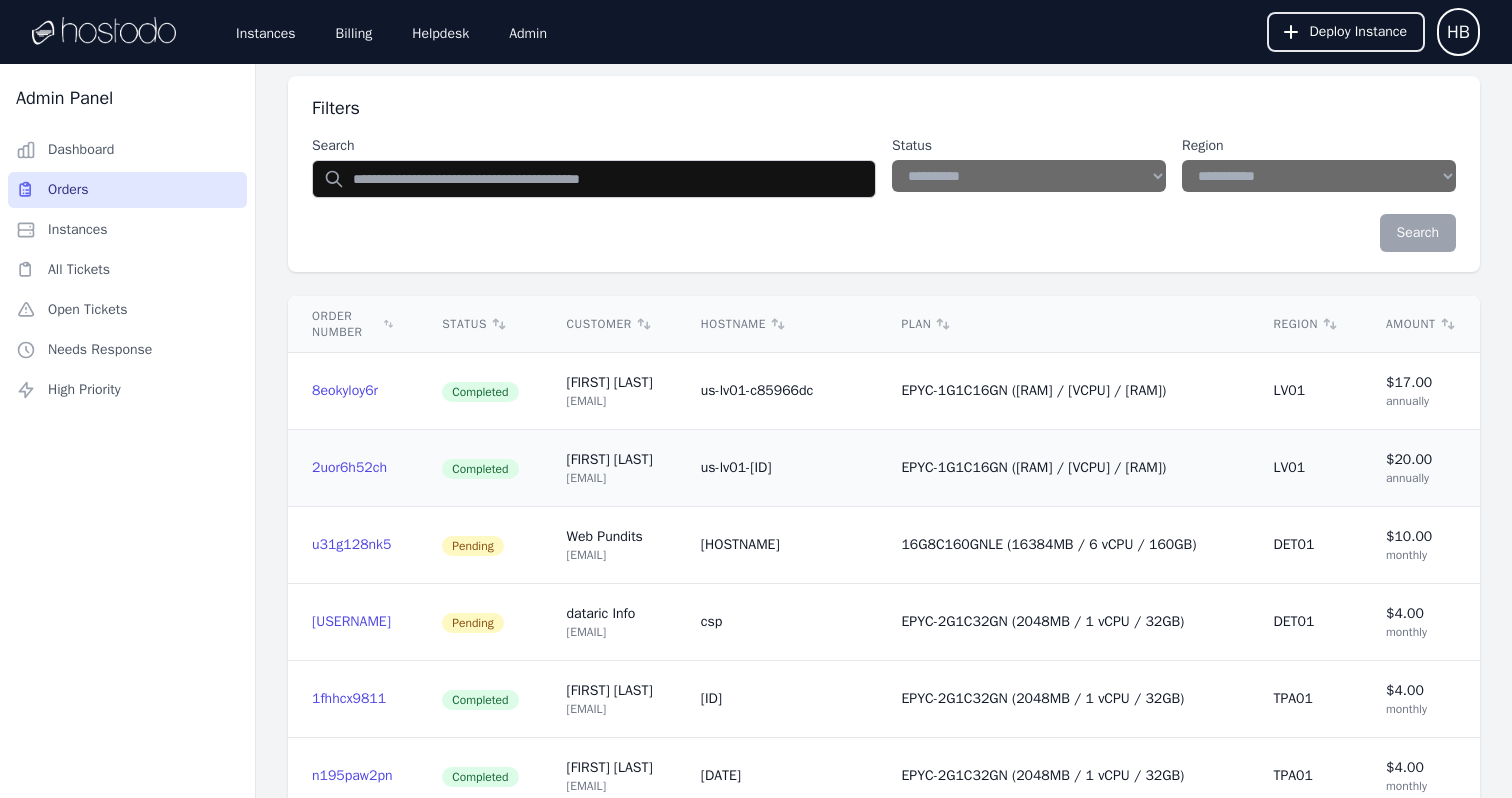 scroll, scrollTop: 95, scrollLeft: 0, axis: vertical 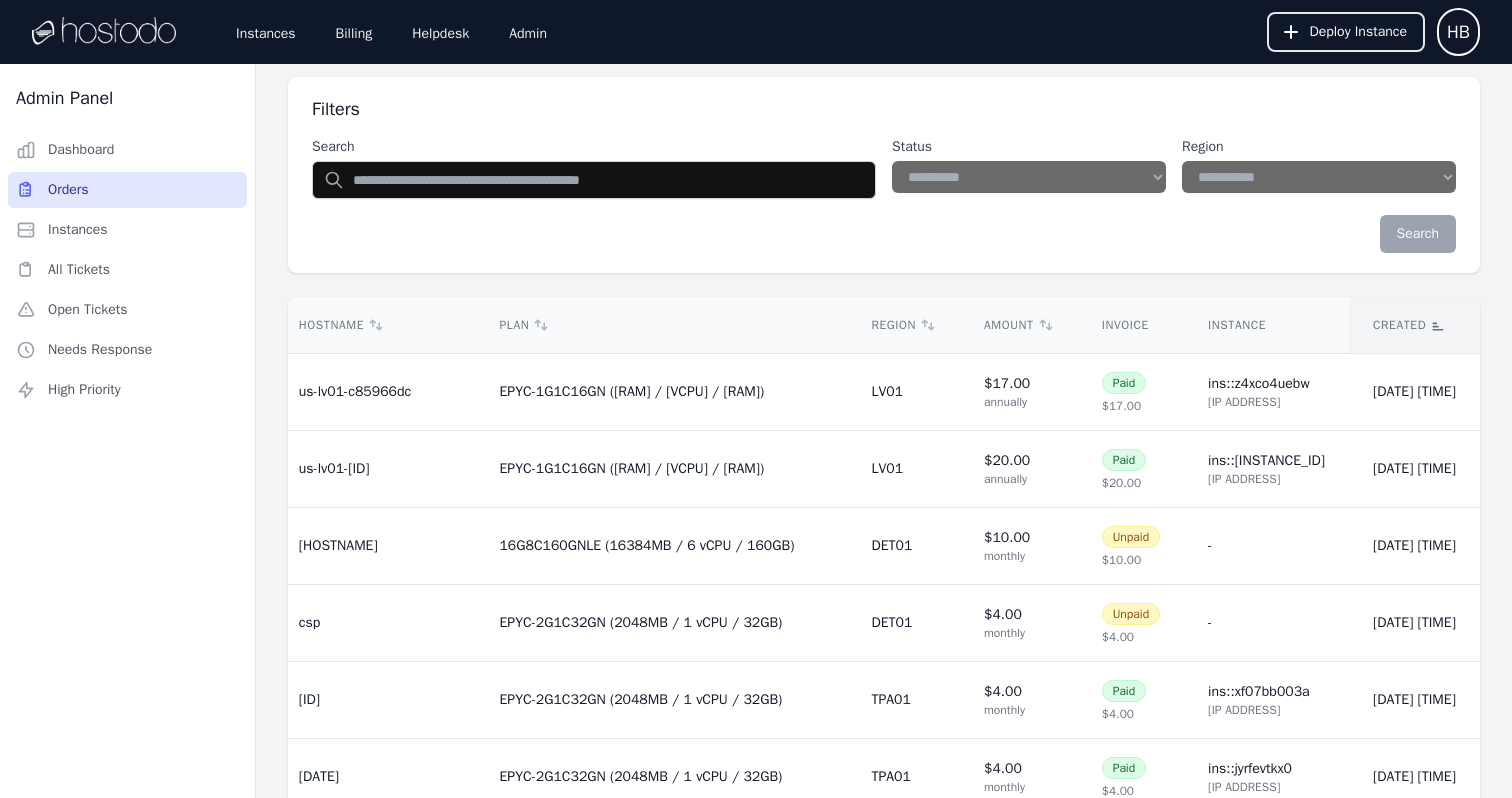 click on "Created" at bounding box center (1414, 325) 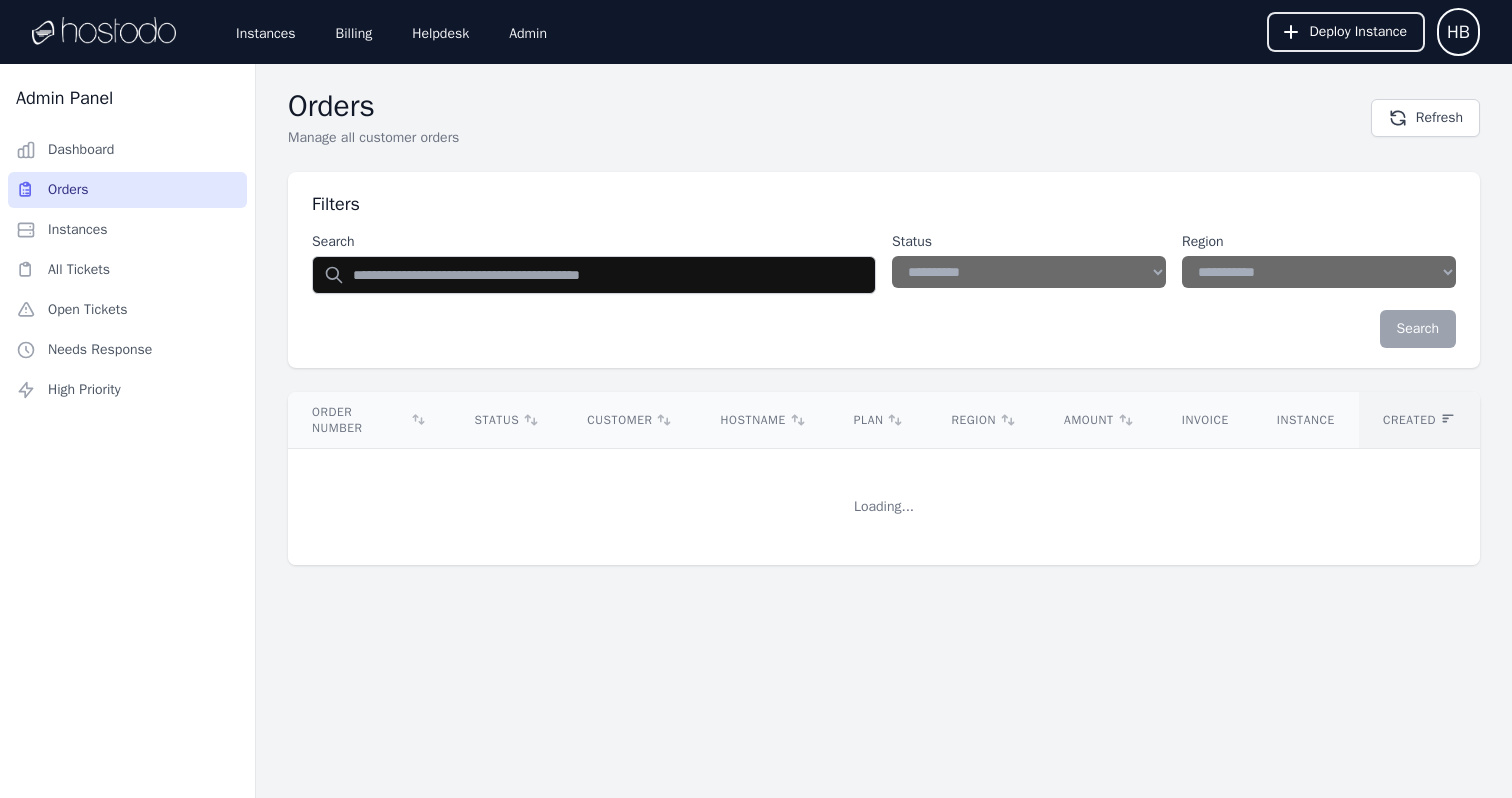 select on "**" 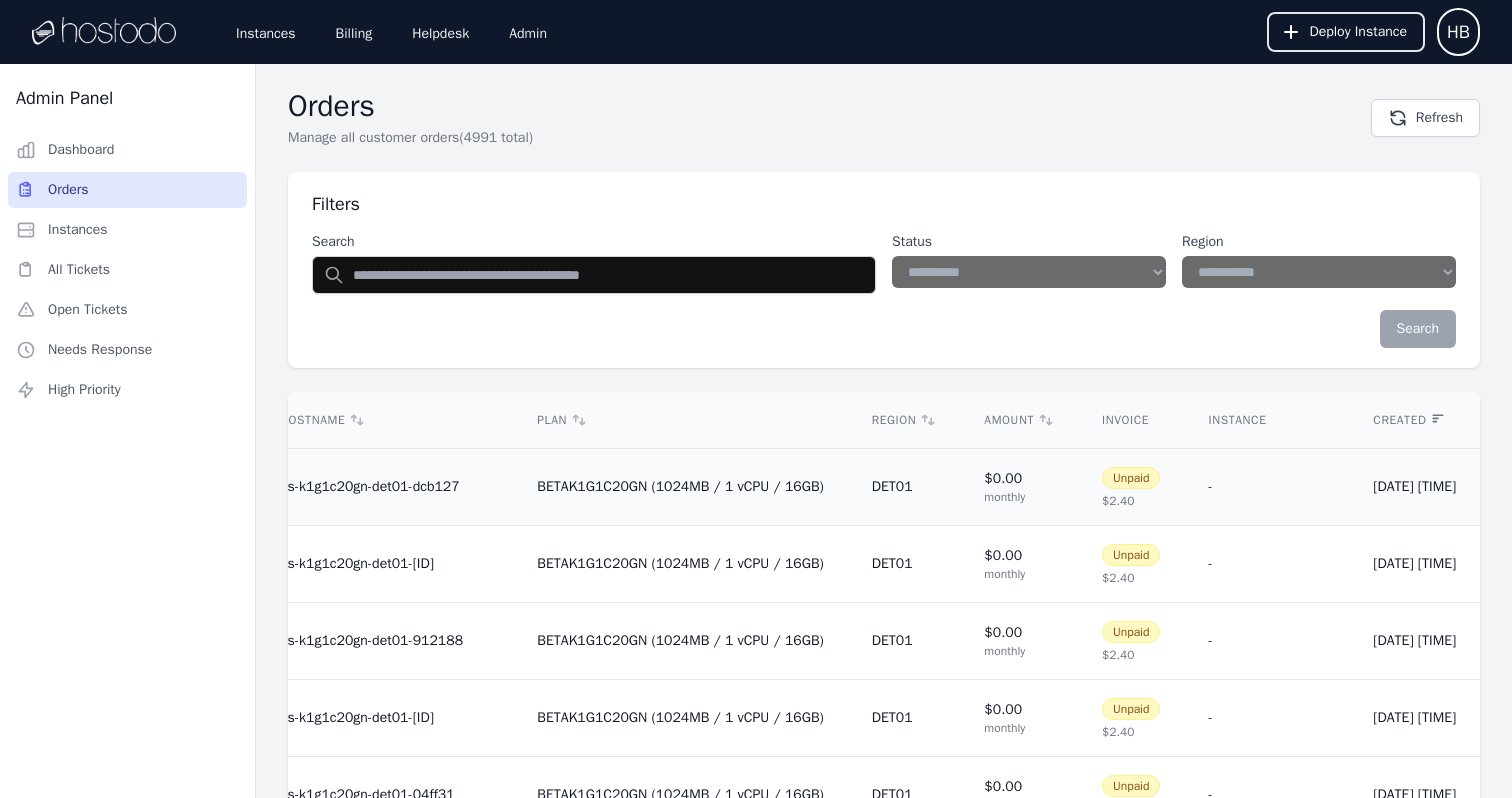 scroll, scrollTop: 0, scrollLeft: 625, axis: horizontal 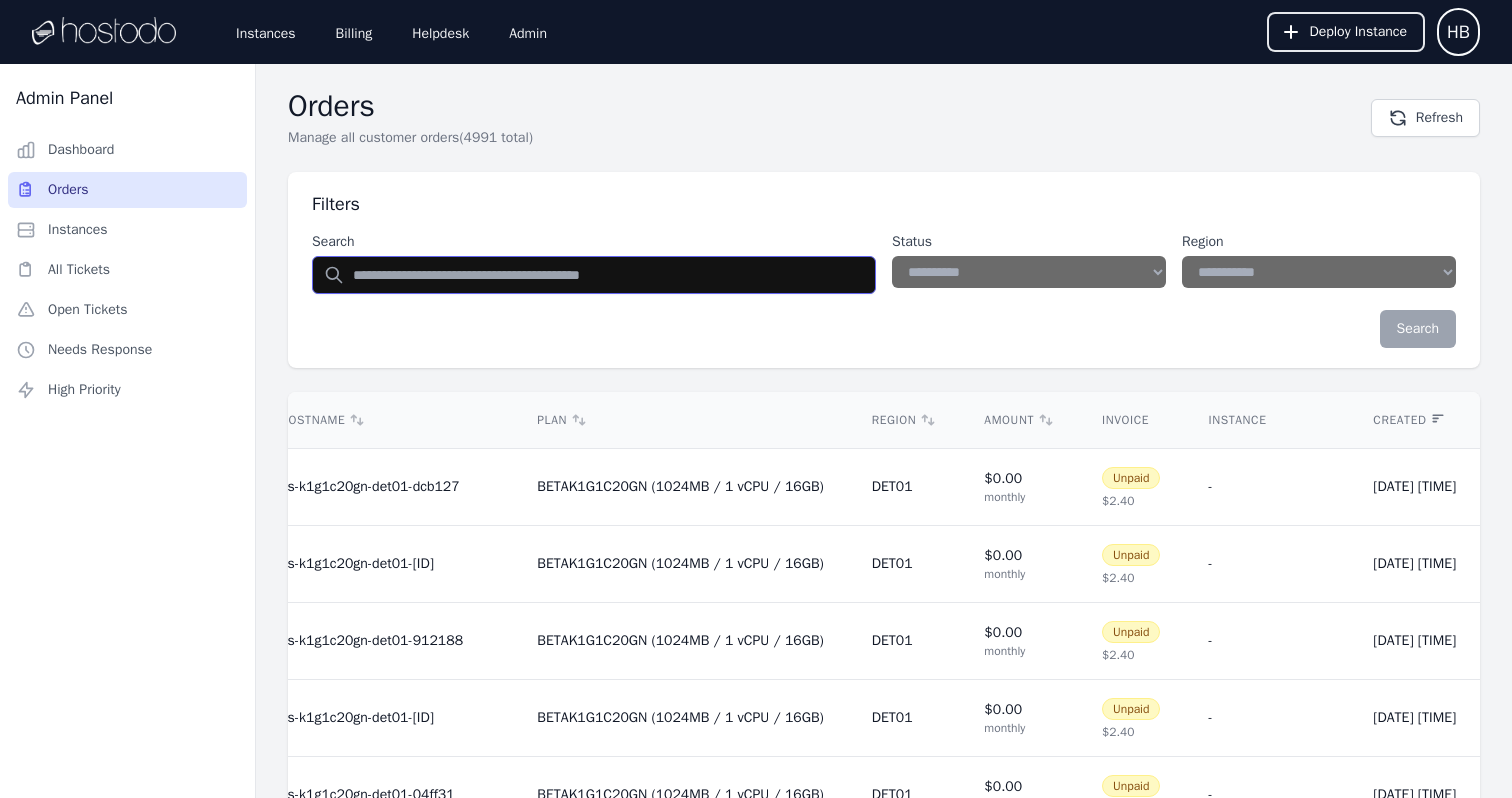 click at bounding box center (594, 275) 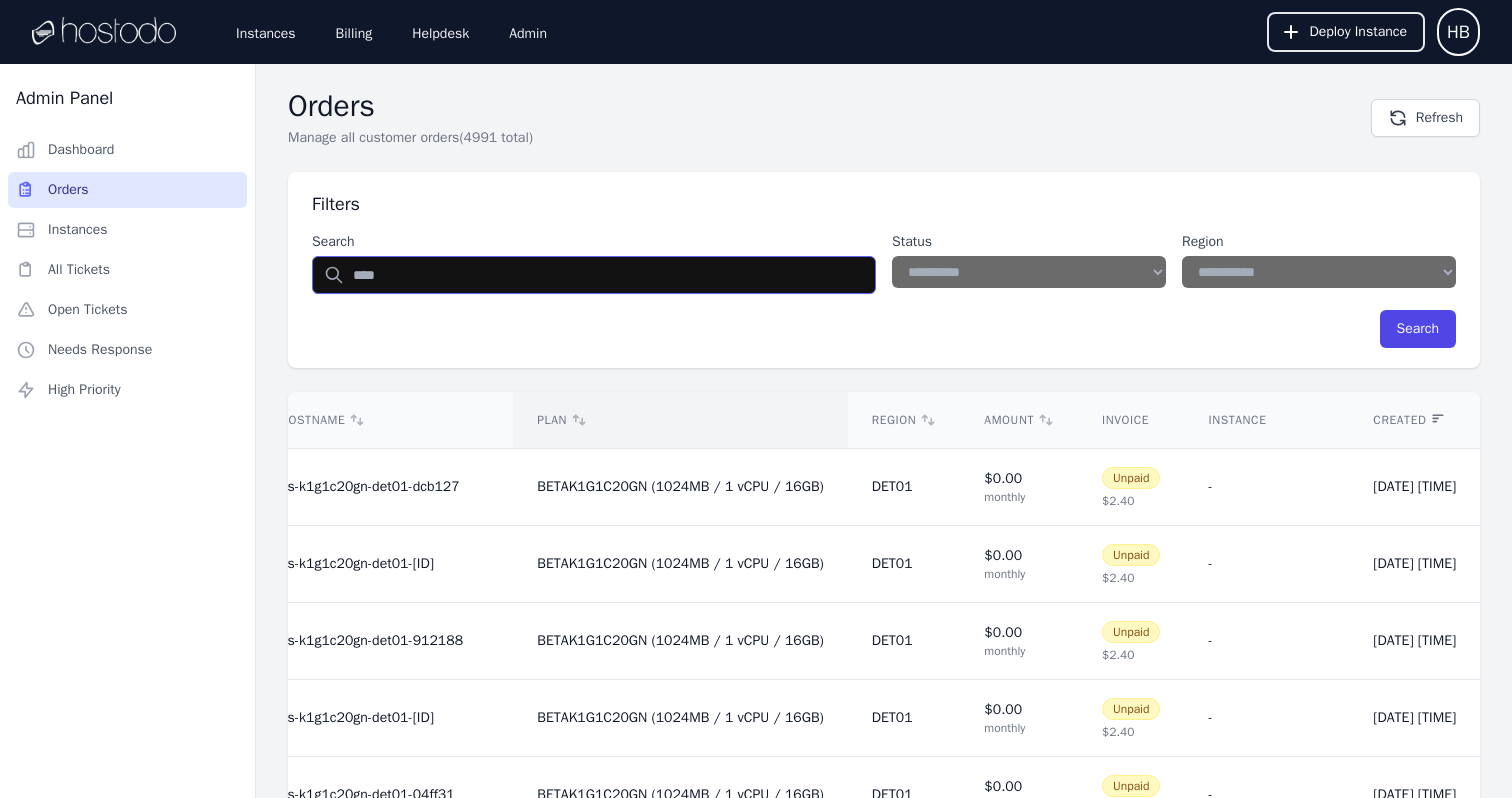 type 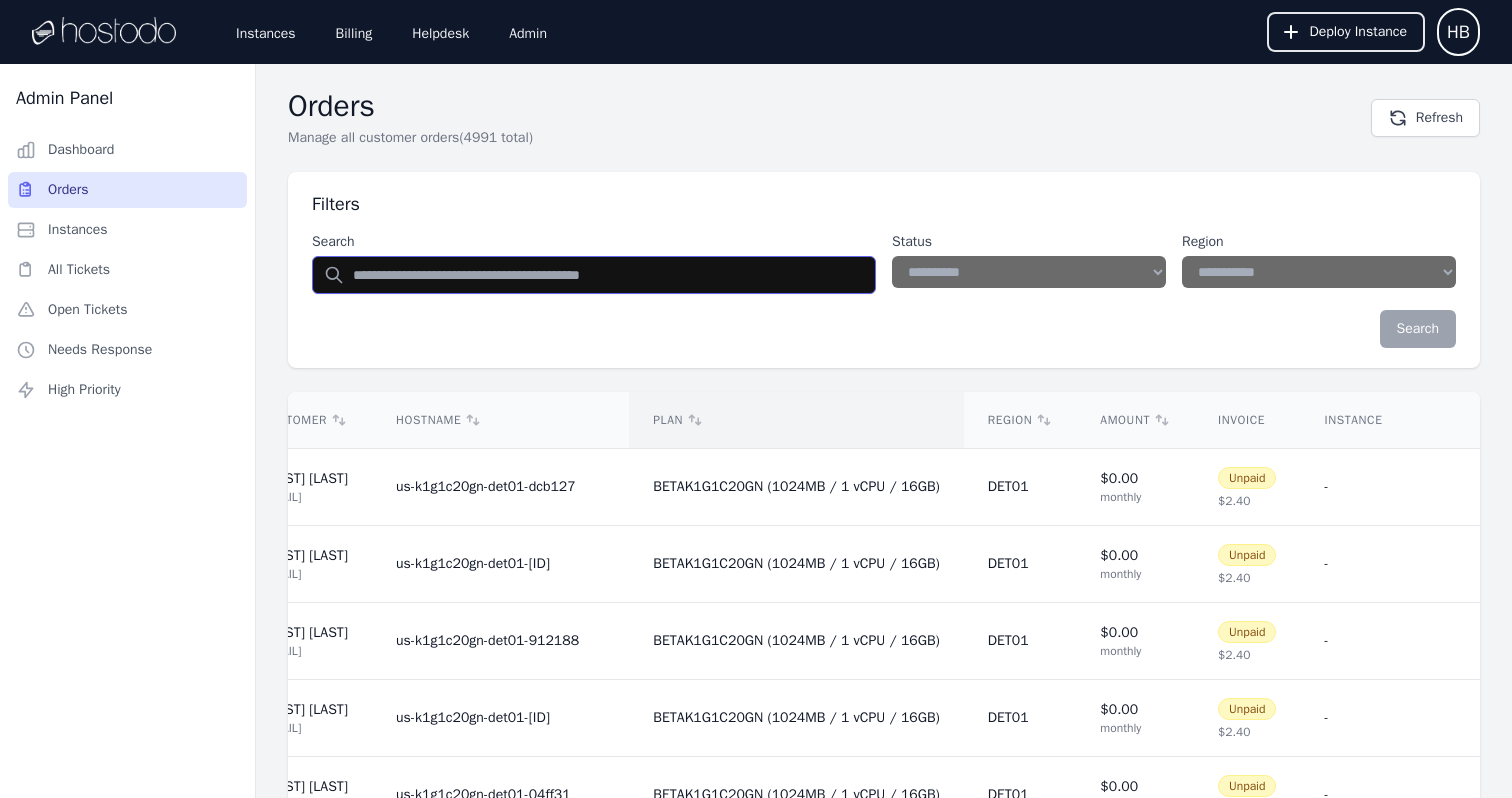 scroll, scrollTop: 0, scrollLeft: 0, axis: both 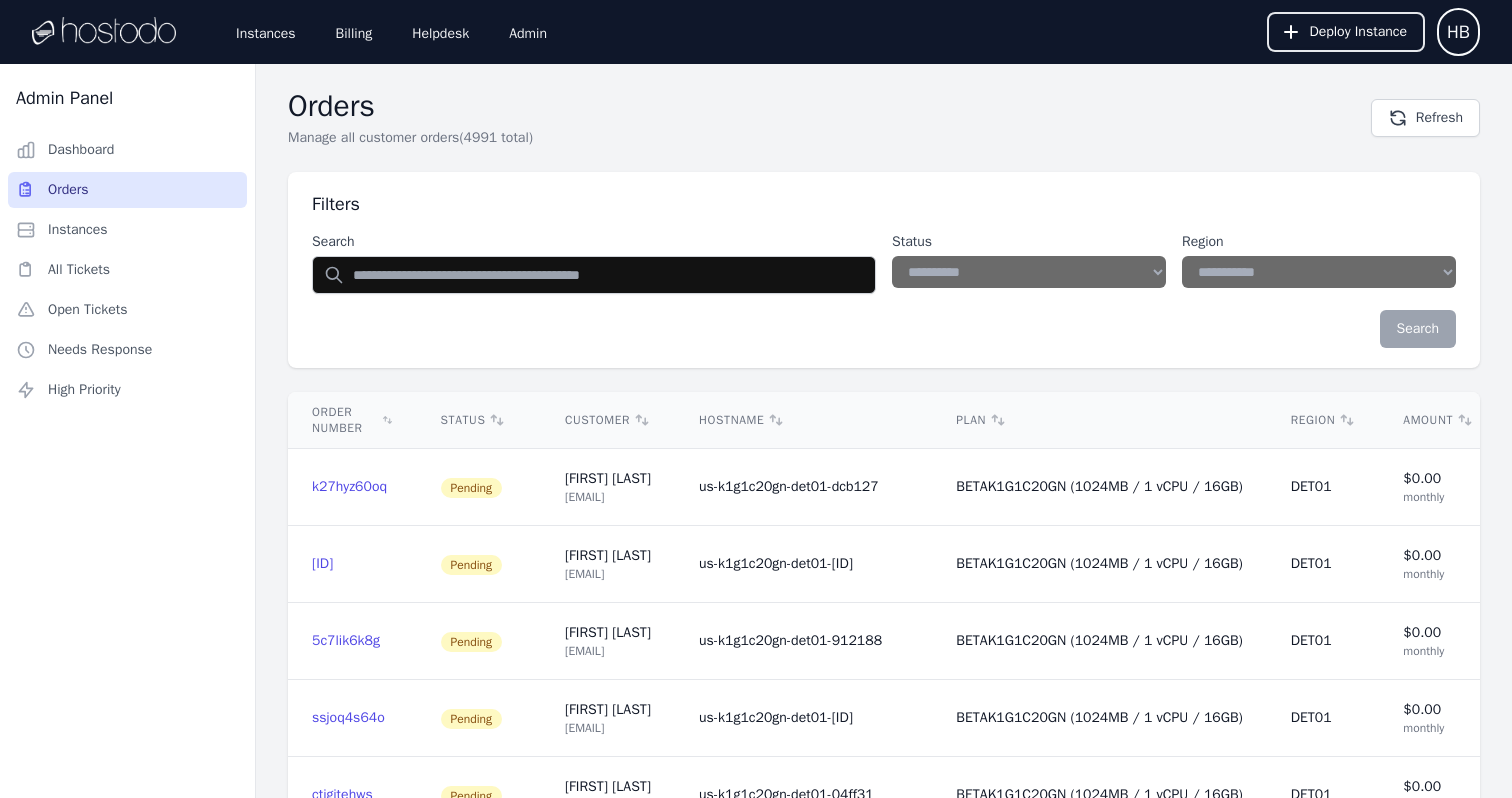 select on "**********" 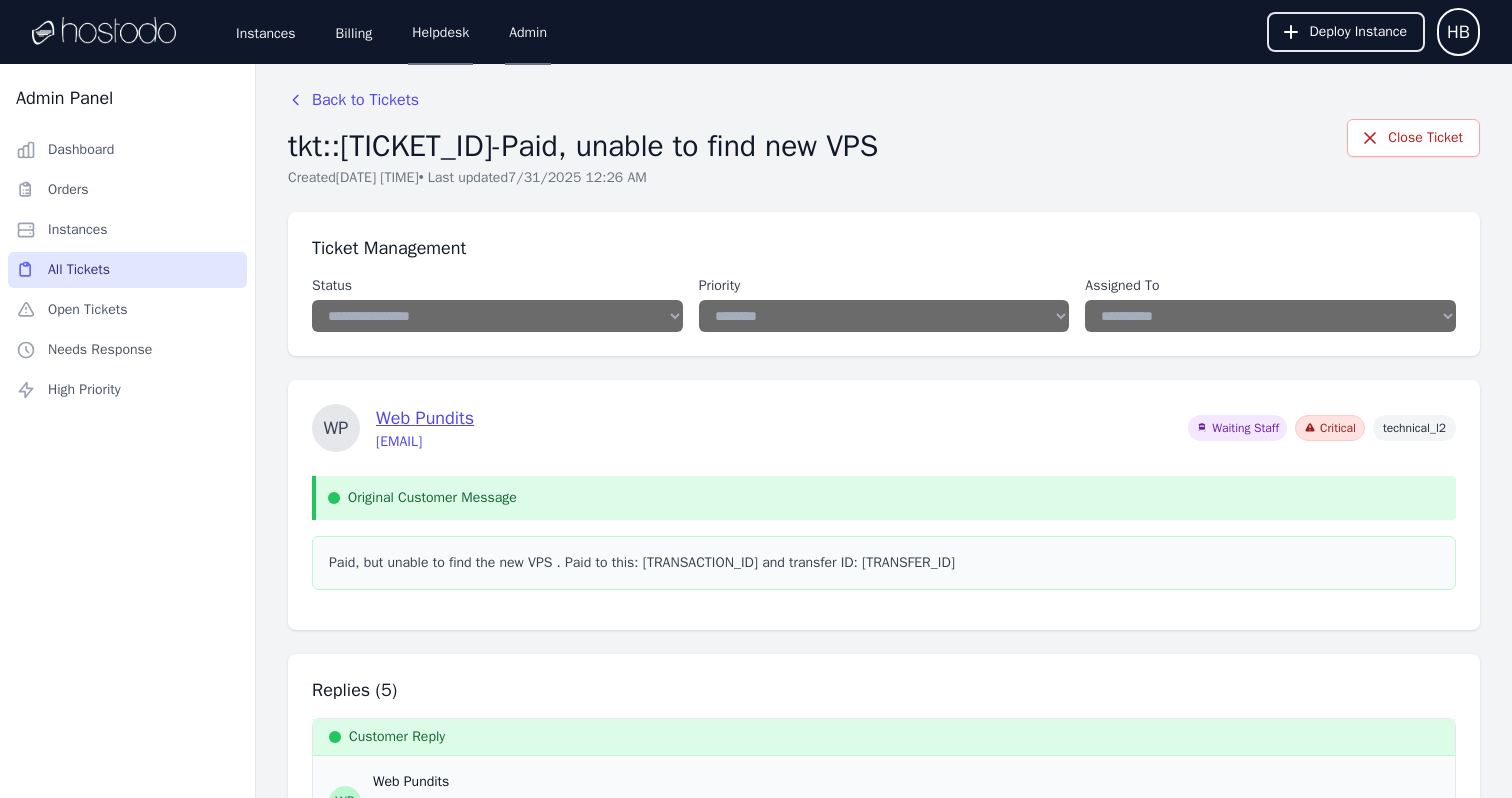 click on "W P Web   Pundits support@webpundits.in Waiting Staff Critical technical_l2" at bounding box center [884, 428] 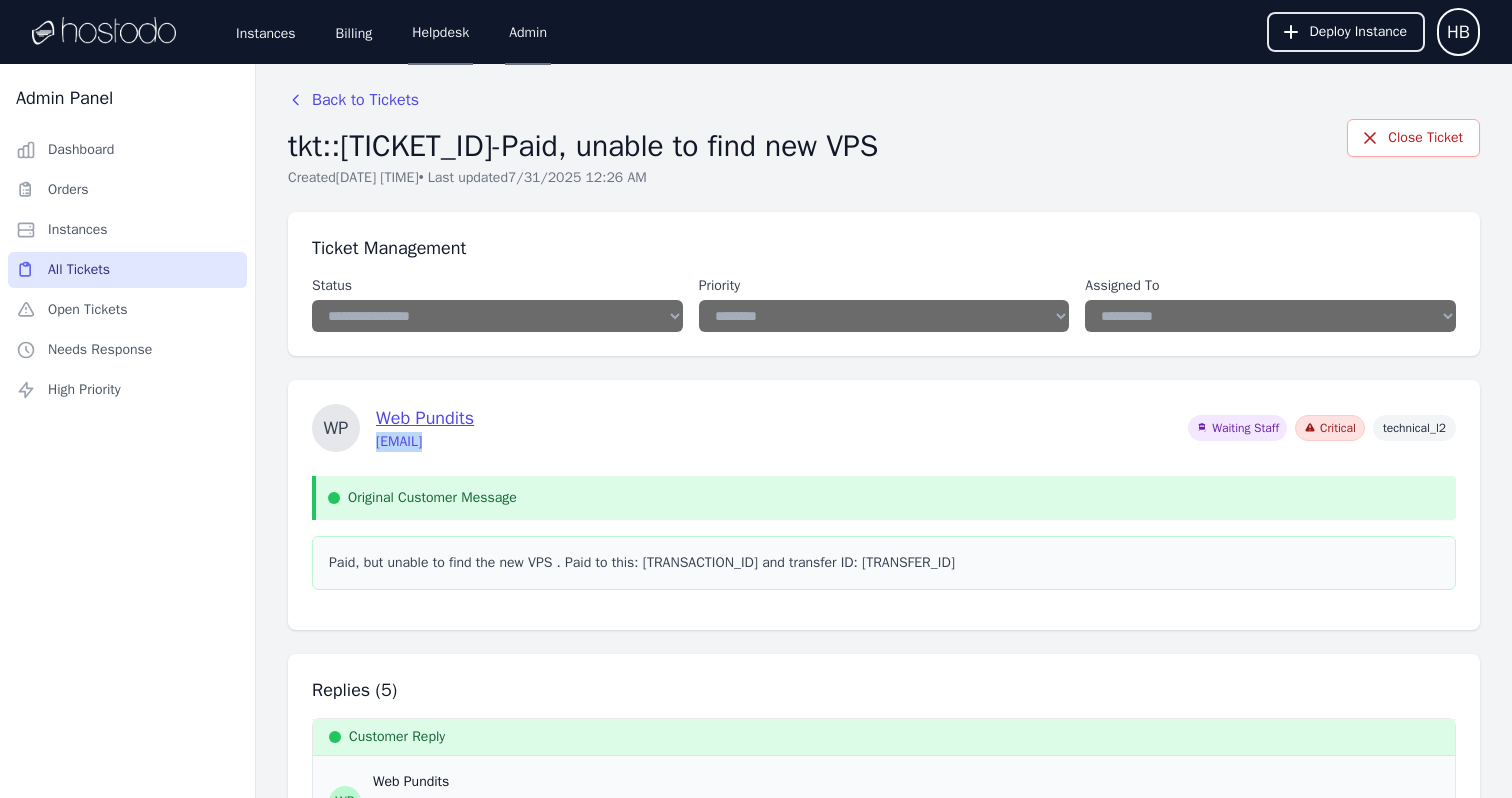 click on "W P Web   Pundits support@webpundits.in Waiting Staff Critical technical_l2" at bounding box center [884, 428] 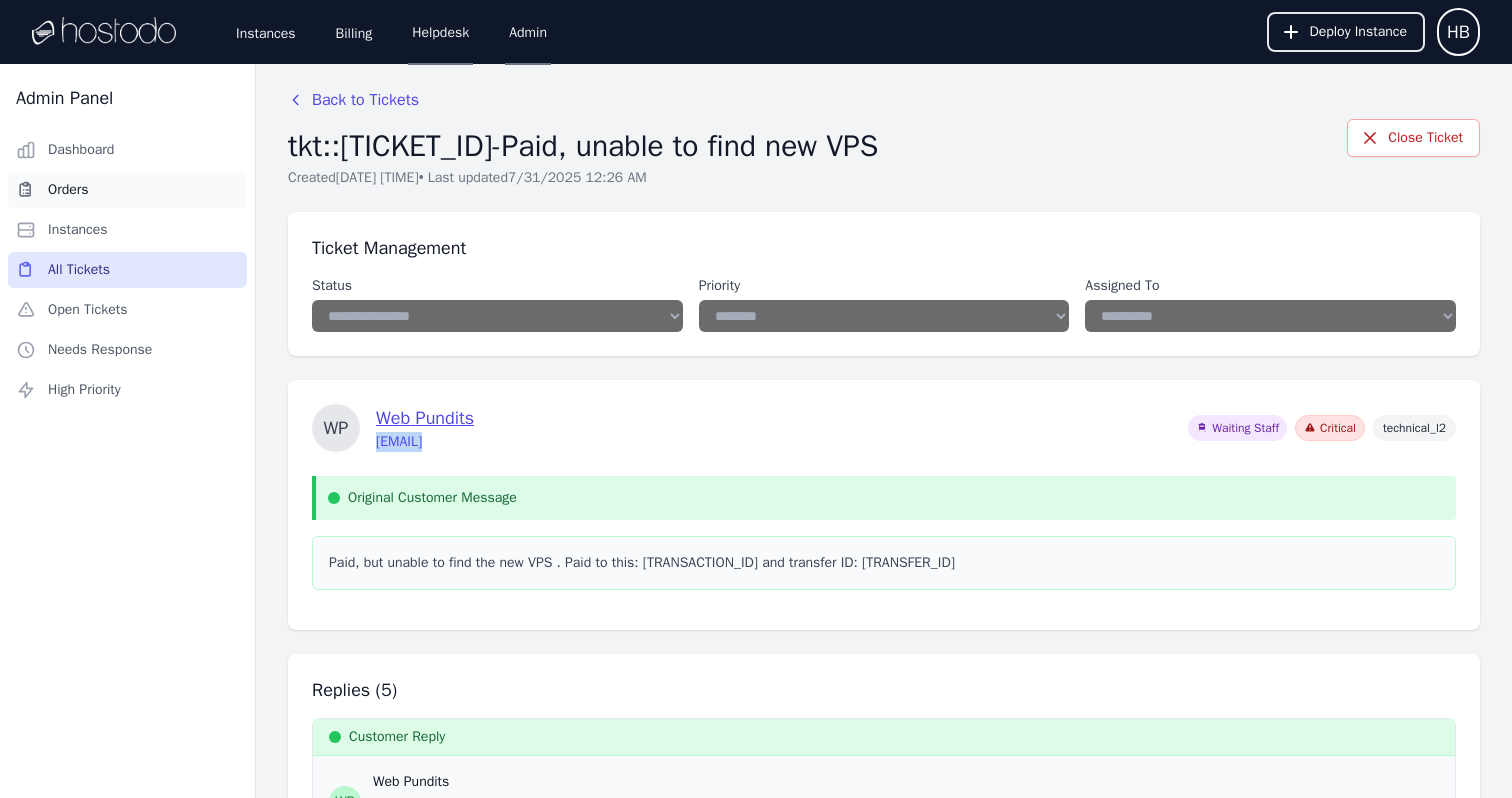click on "Orders" at bounding box center [127, 190] 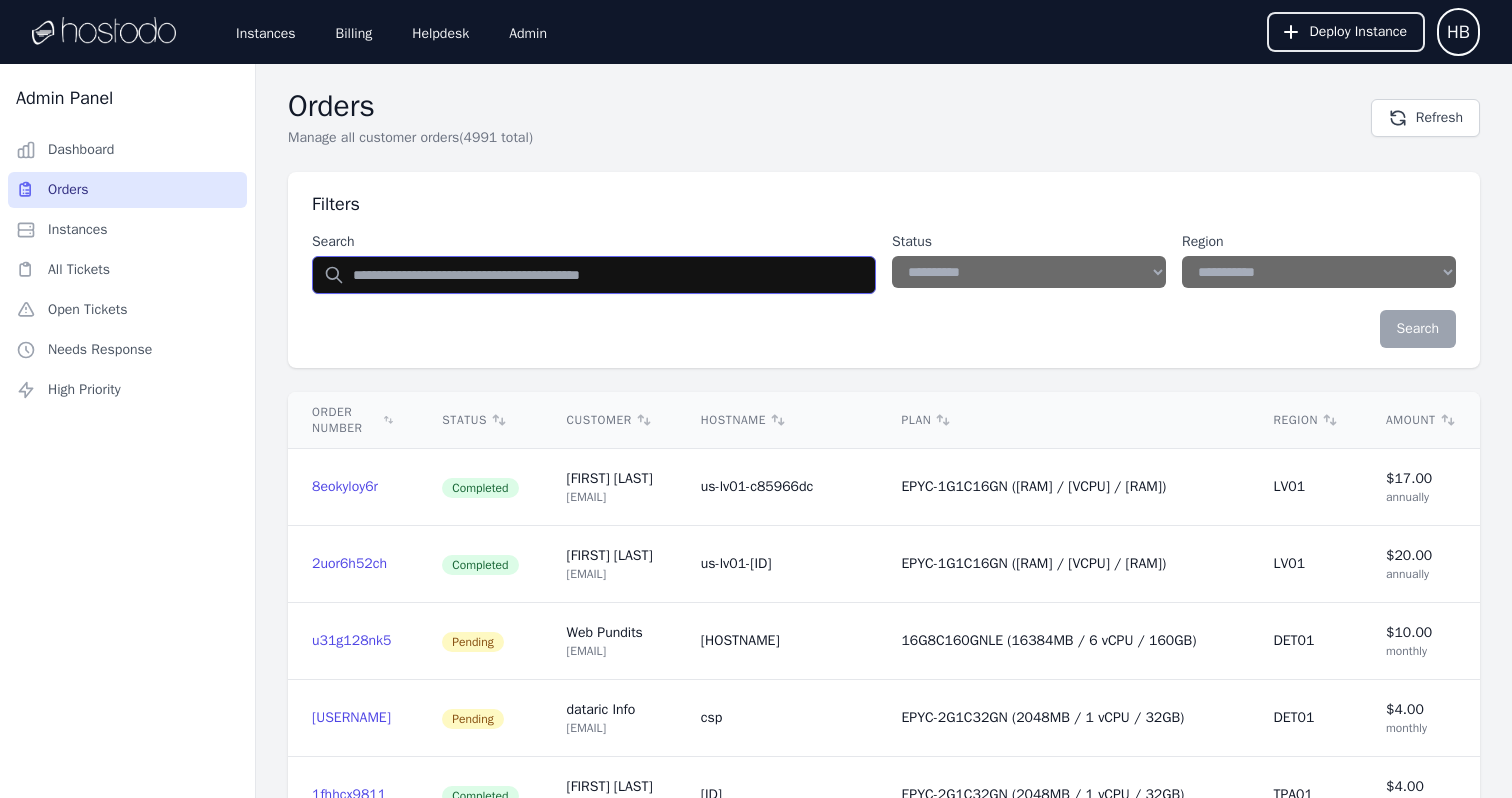 click at bounding box center (594, 275) 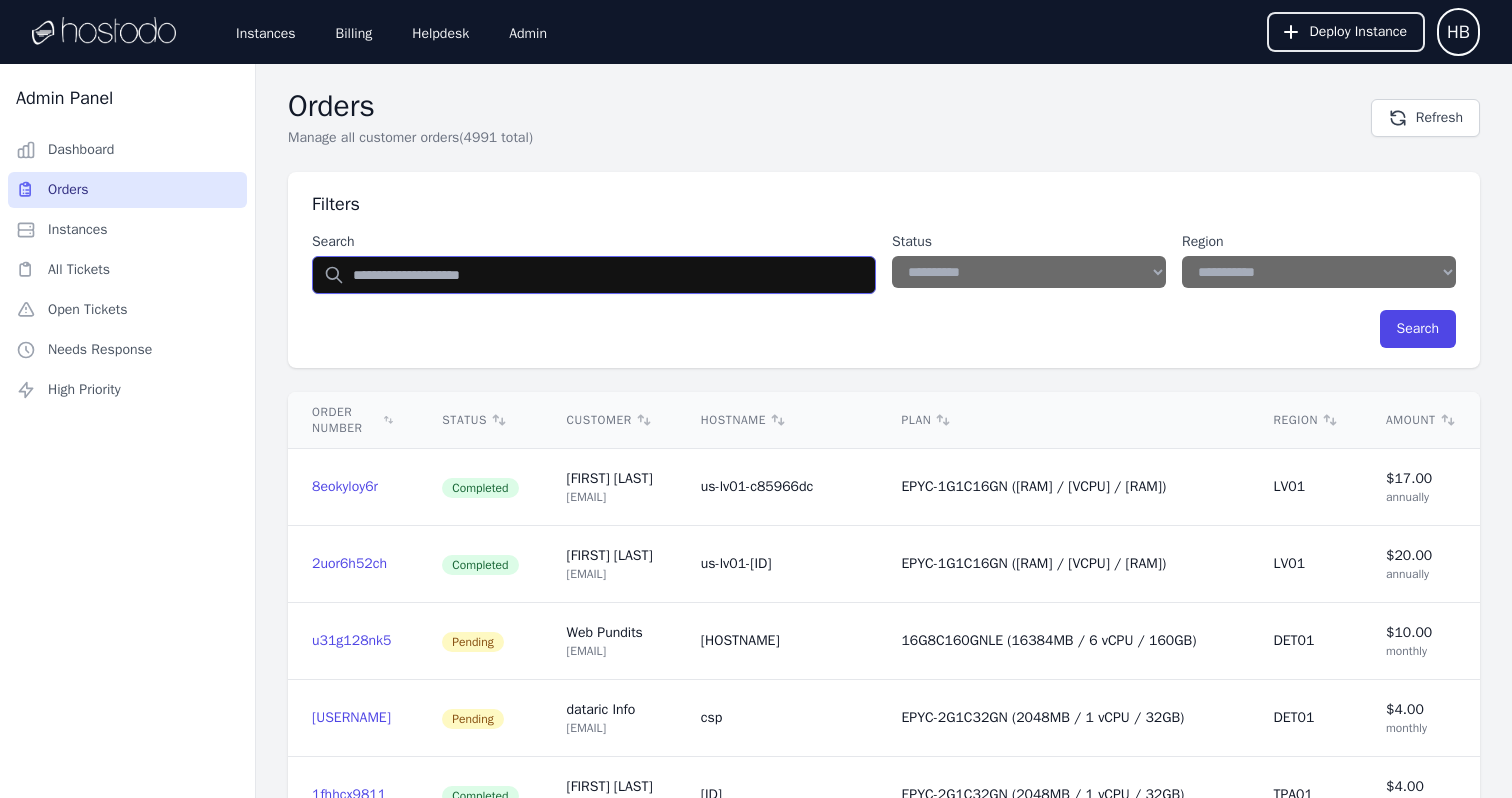 type on "**********" 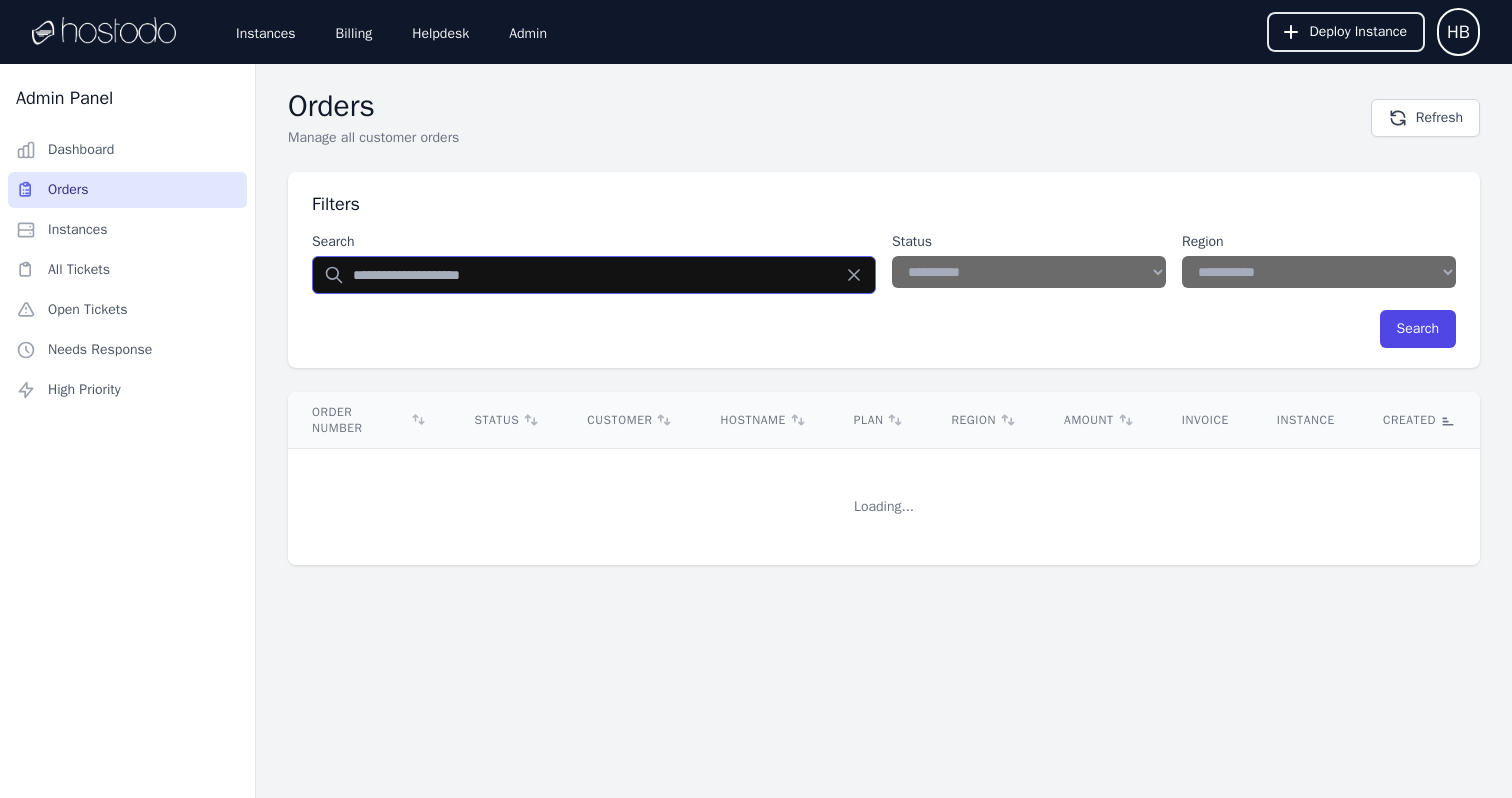 select on "**" 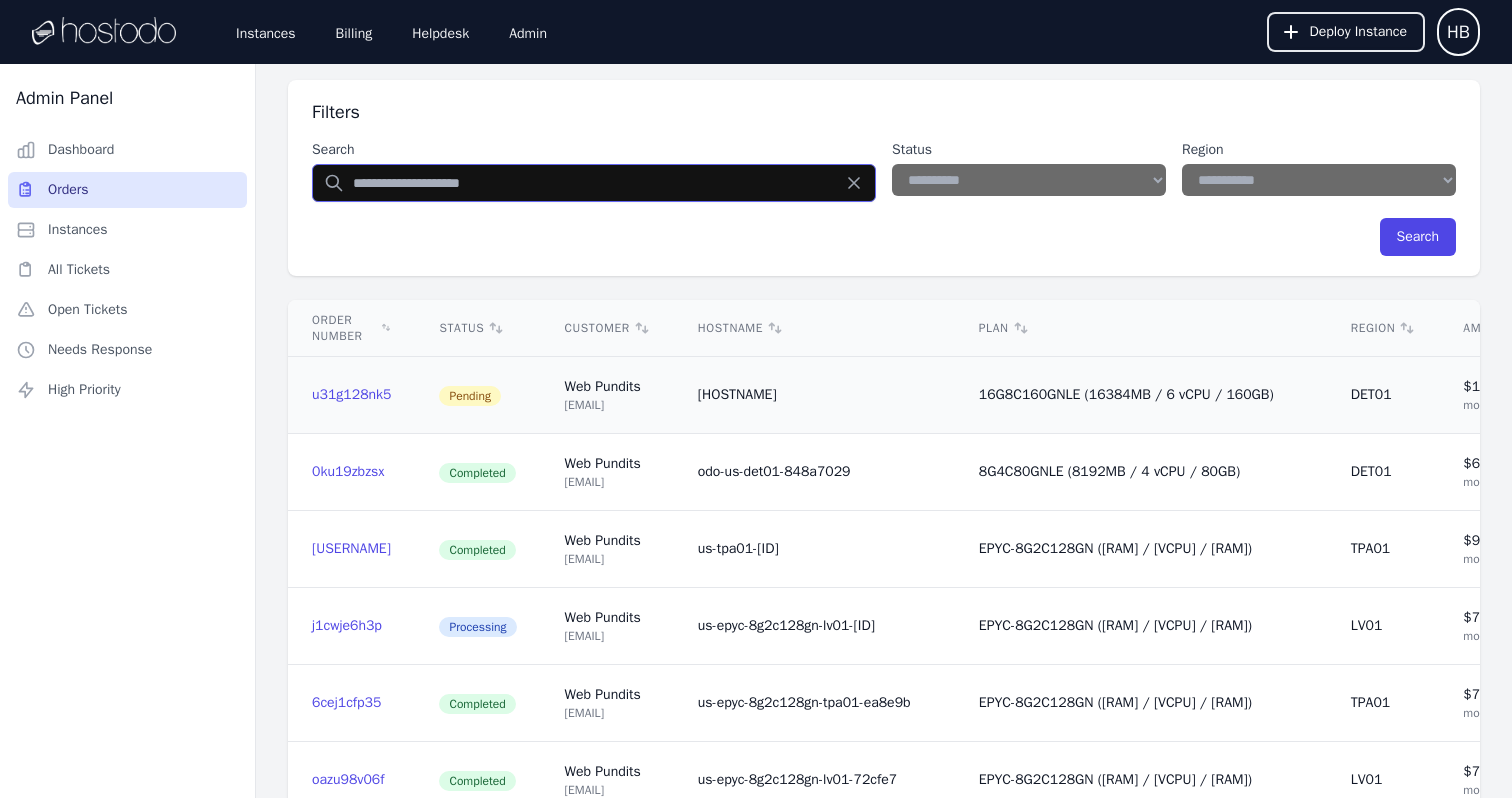 scroll, scrollTop: 84, scrollLeft: 0, axis: vertical 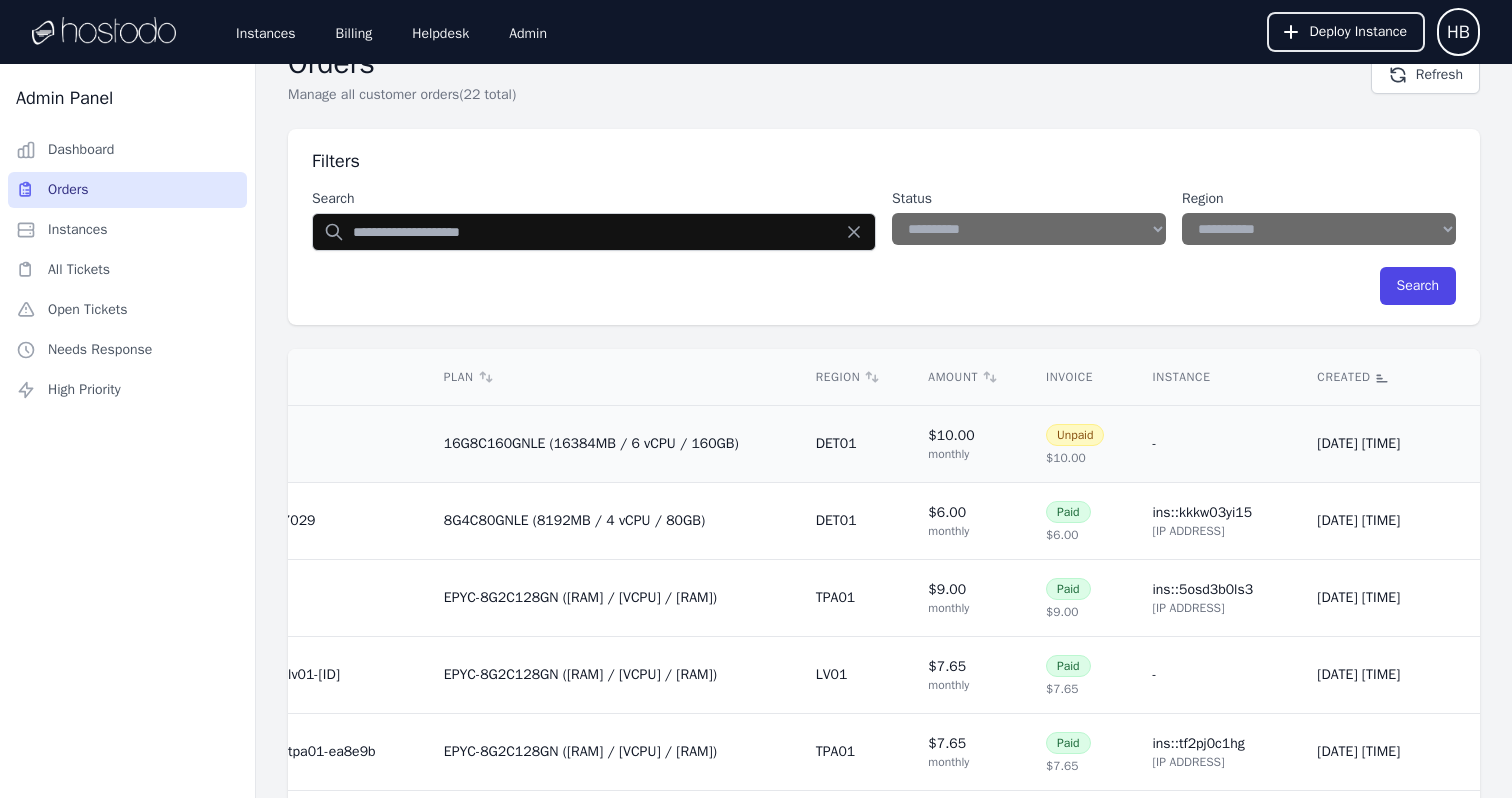 click on "7/30/2025 11:05 PM" at bounding box center (1386, 444) 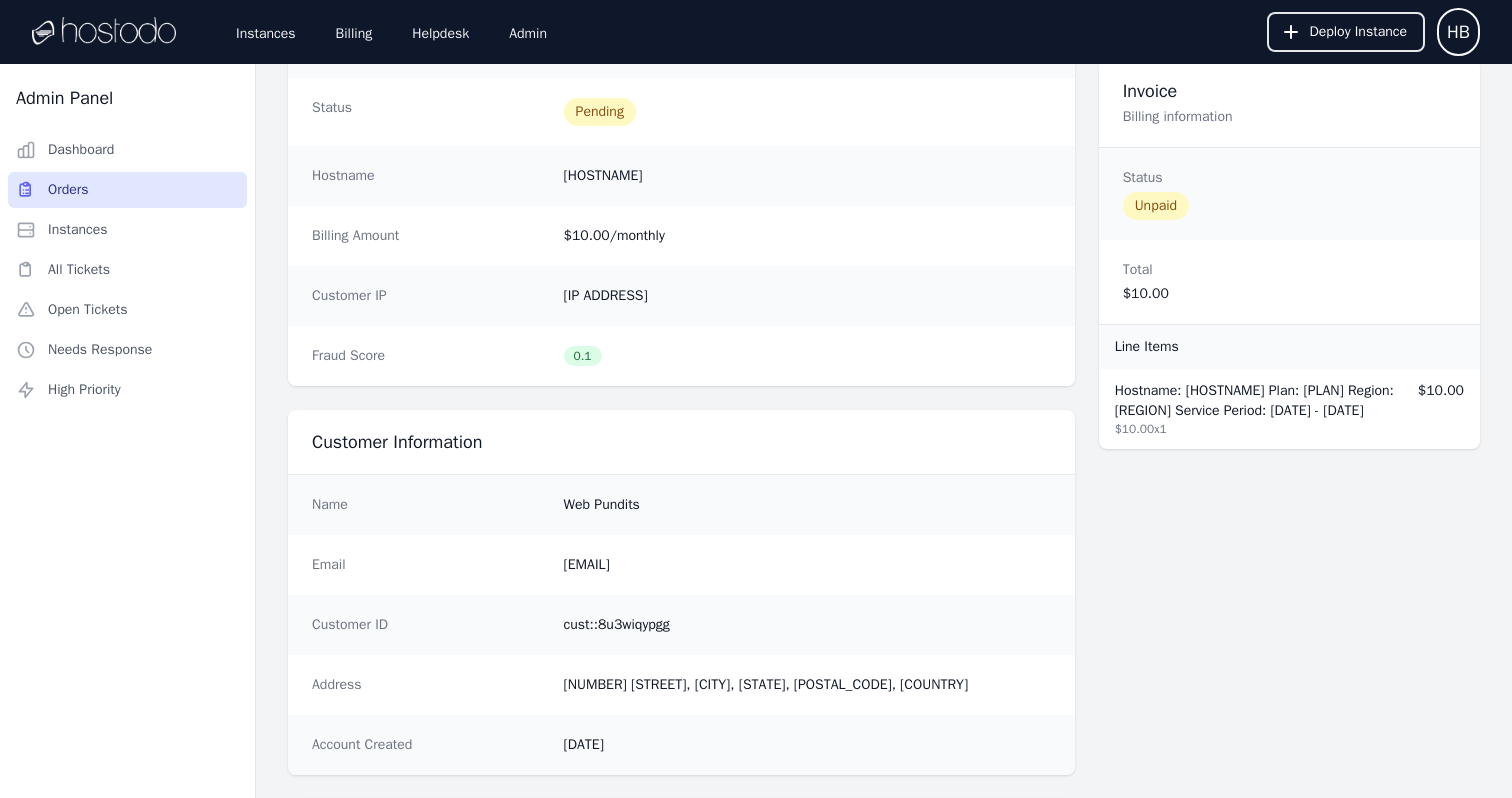 scroll, scrollTop: 485, scrollLeft: 0, axis: vertical 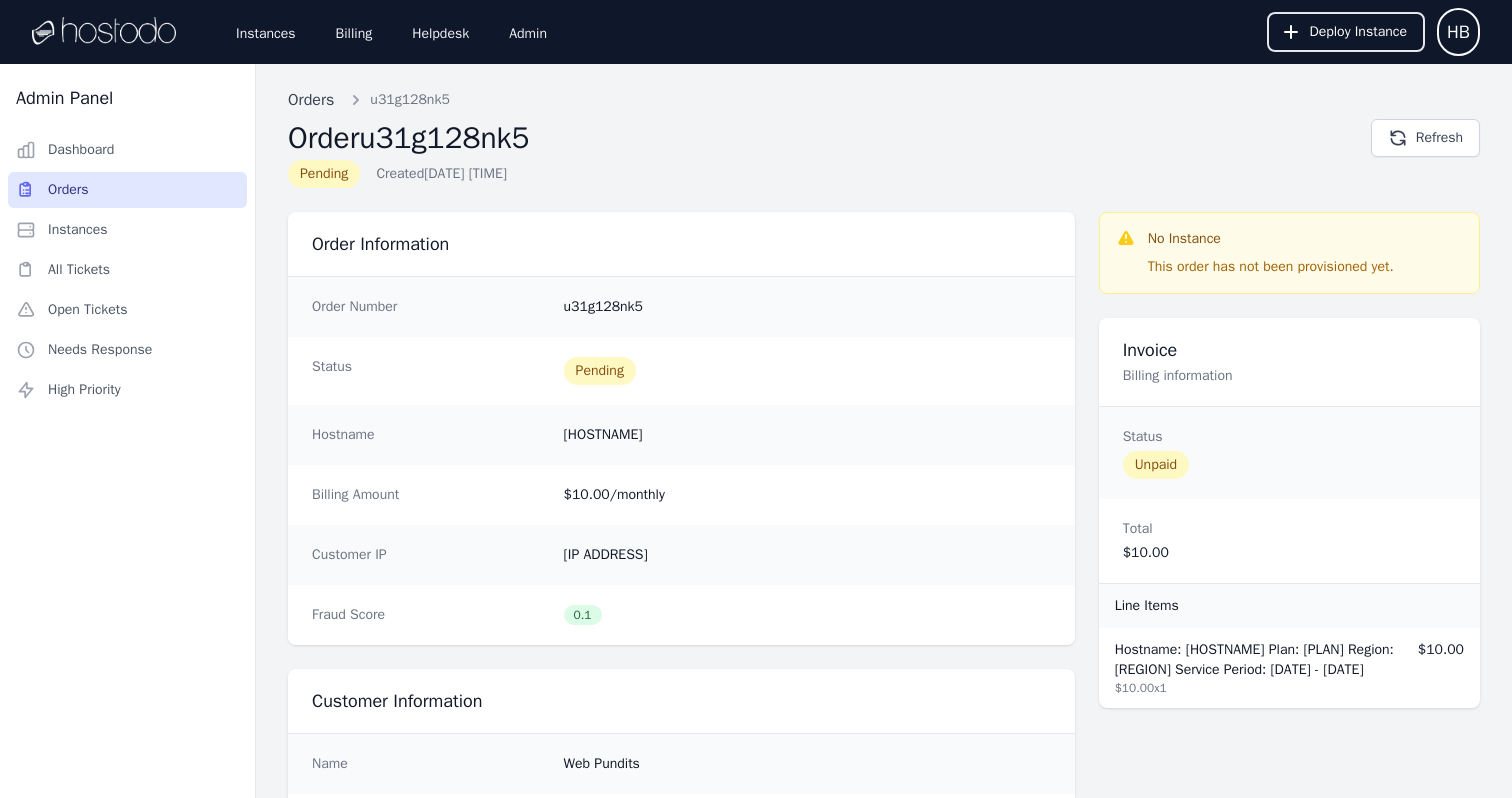 click on "u31g128nk5" at bounding box center (807, 307) 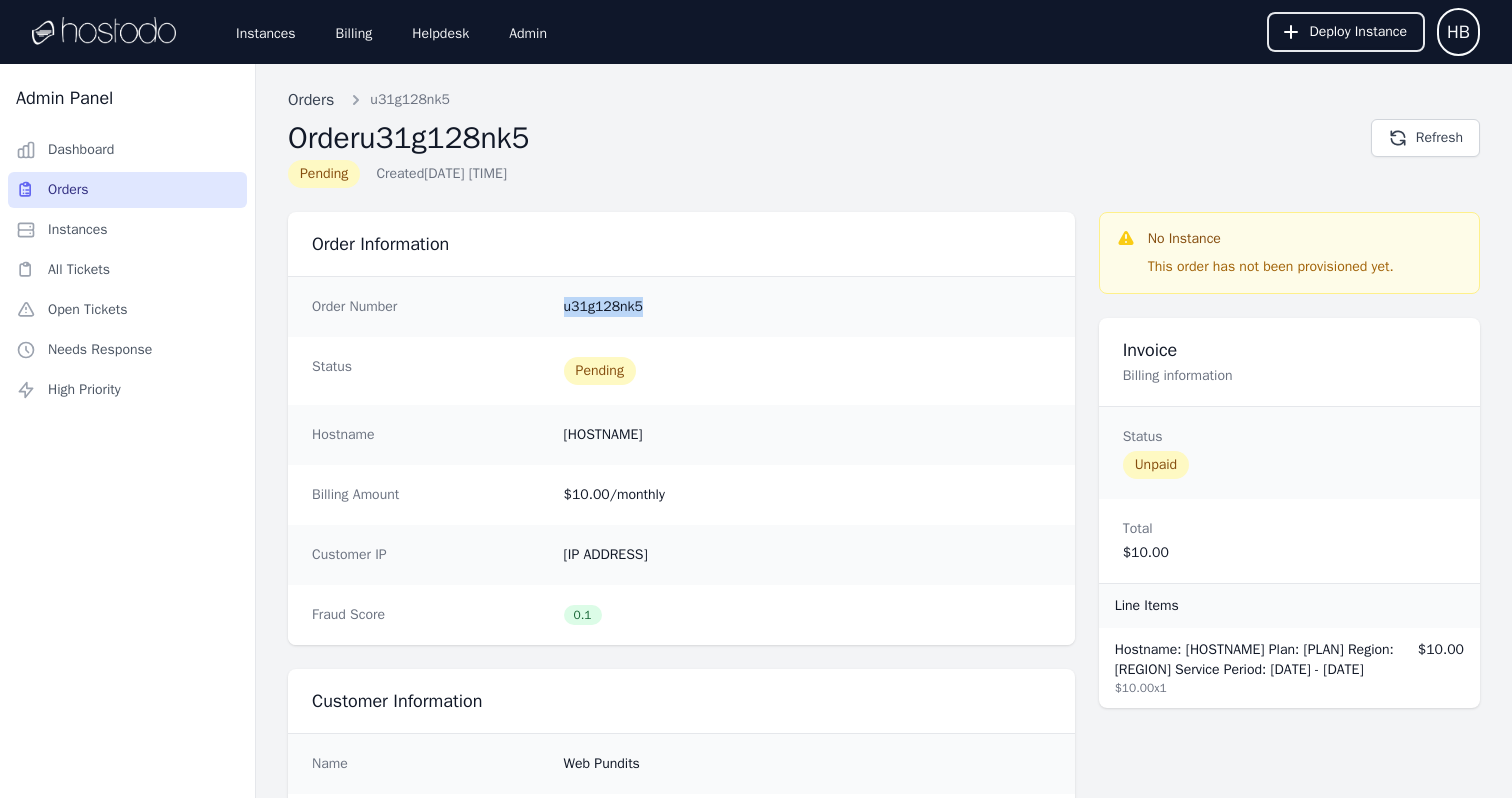 click on "u31g128nk5" at bounding box center (807, 307) 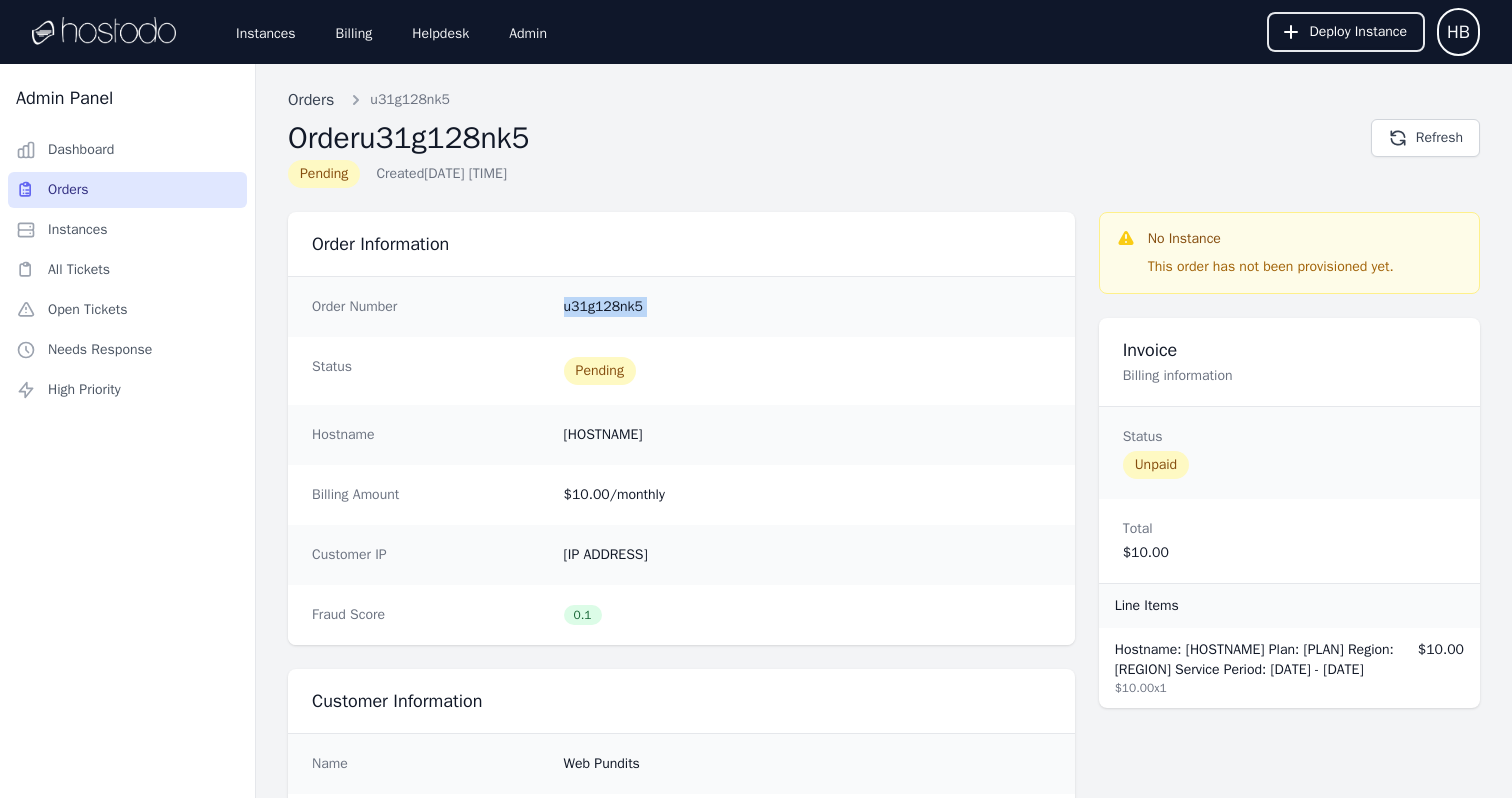 copy on "u31g128nk5" 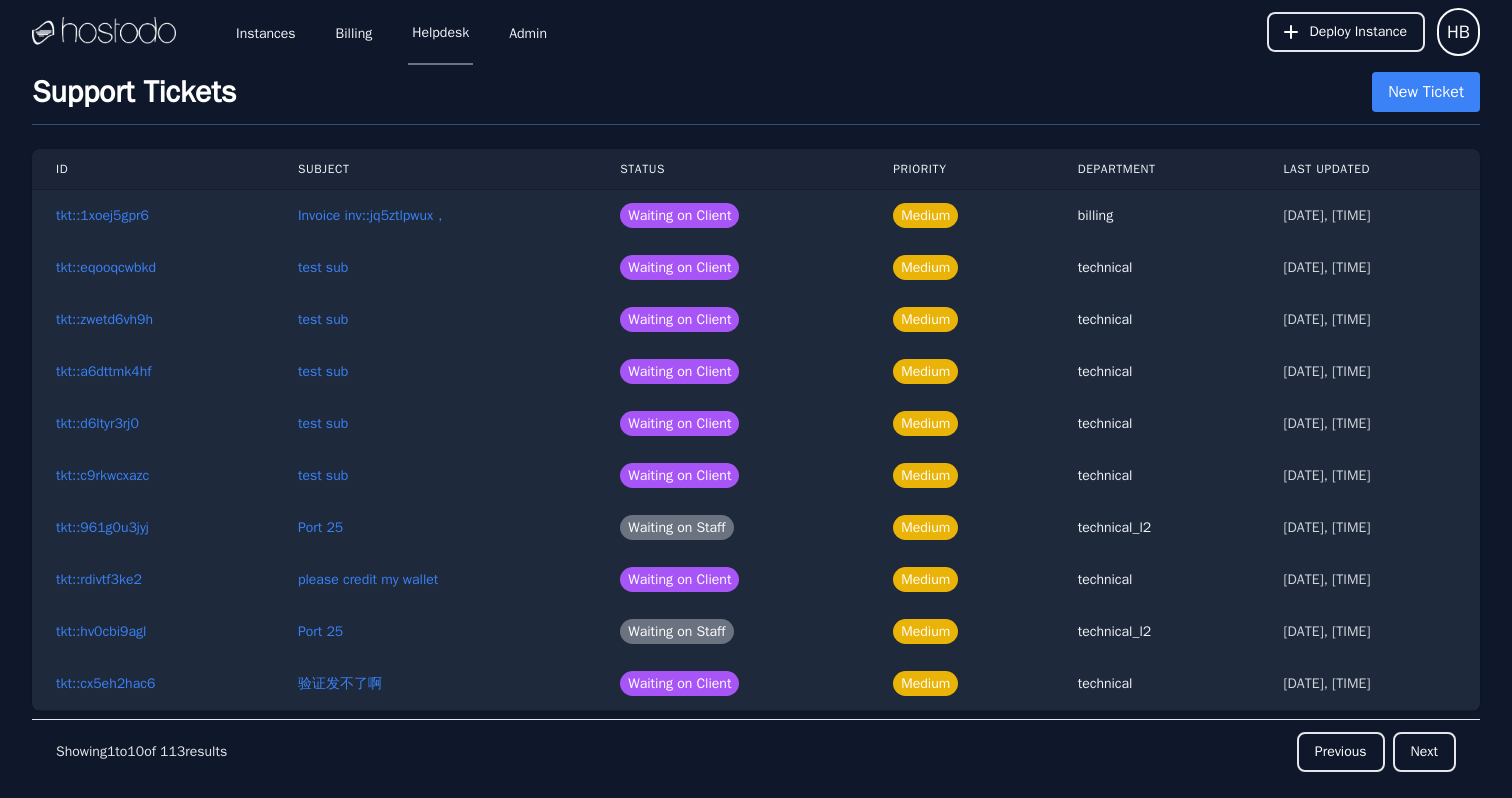 scroll, scrollTop: 0, scrollLeft: 0, axis: both 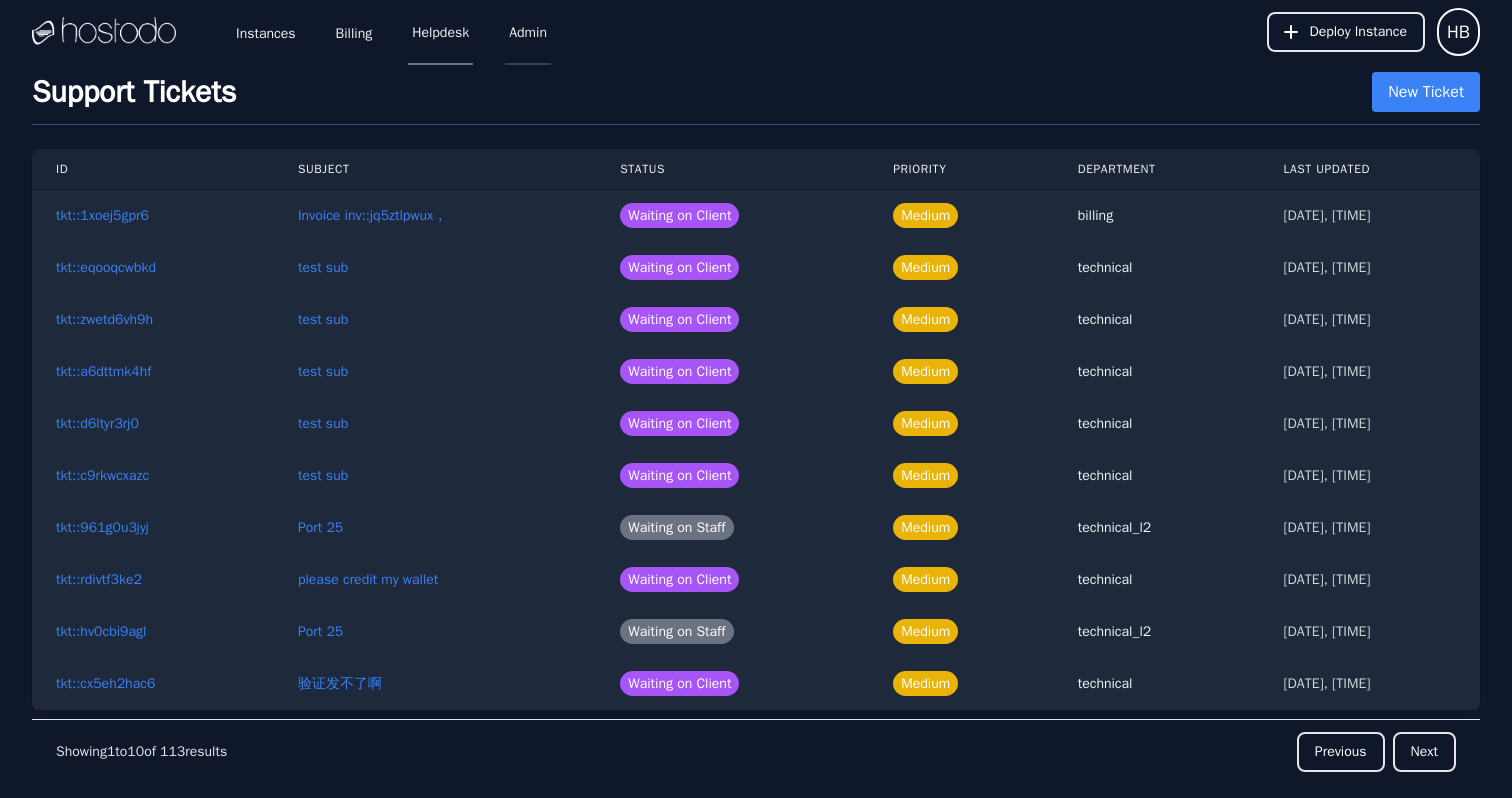 click on "Admin" at bounding box center (528, 32) 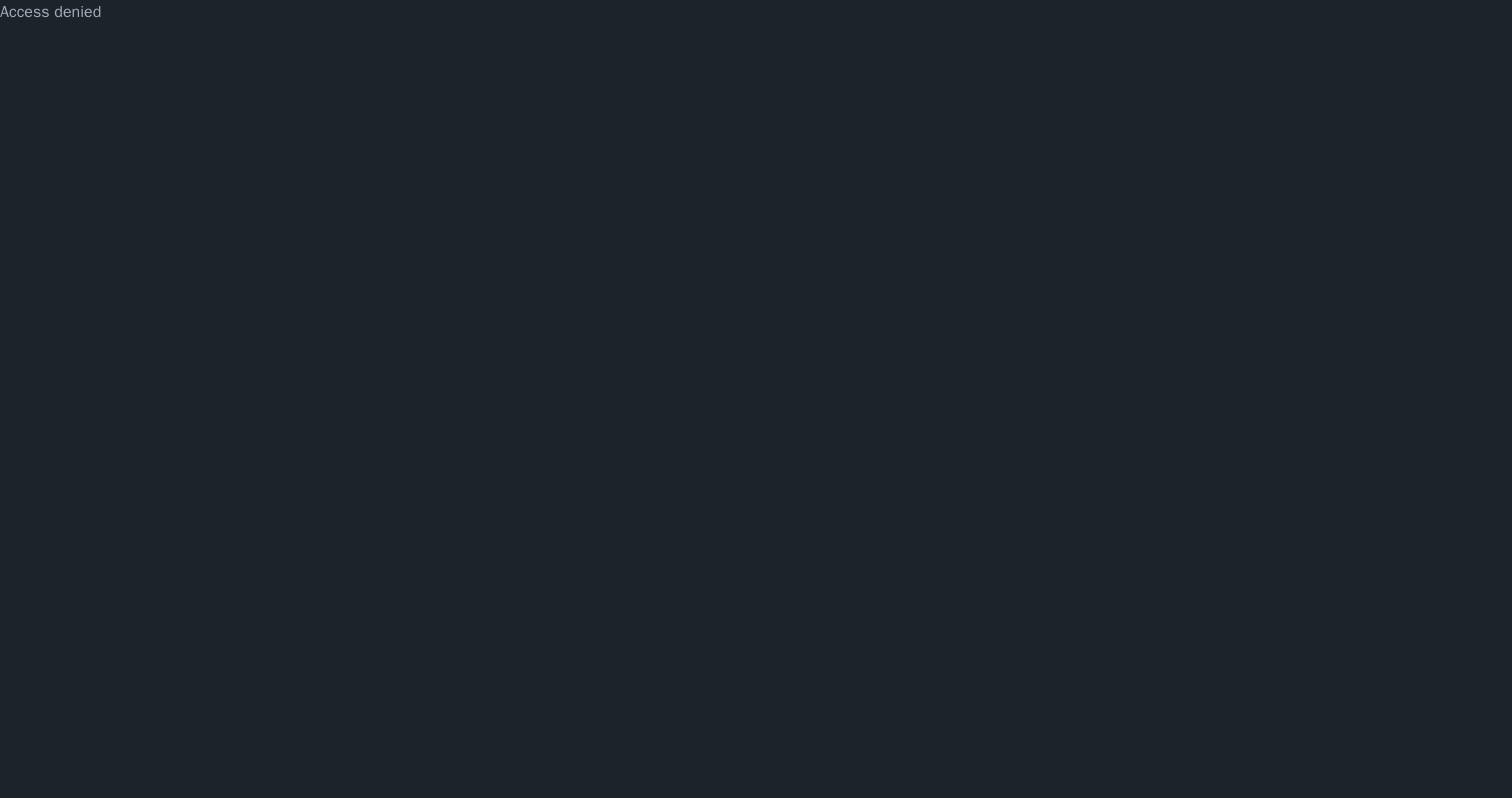scroll, scrollTop: 0, scrollLeft: 0, axis: both 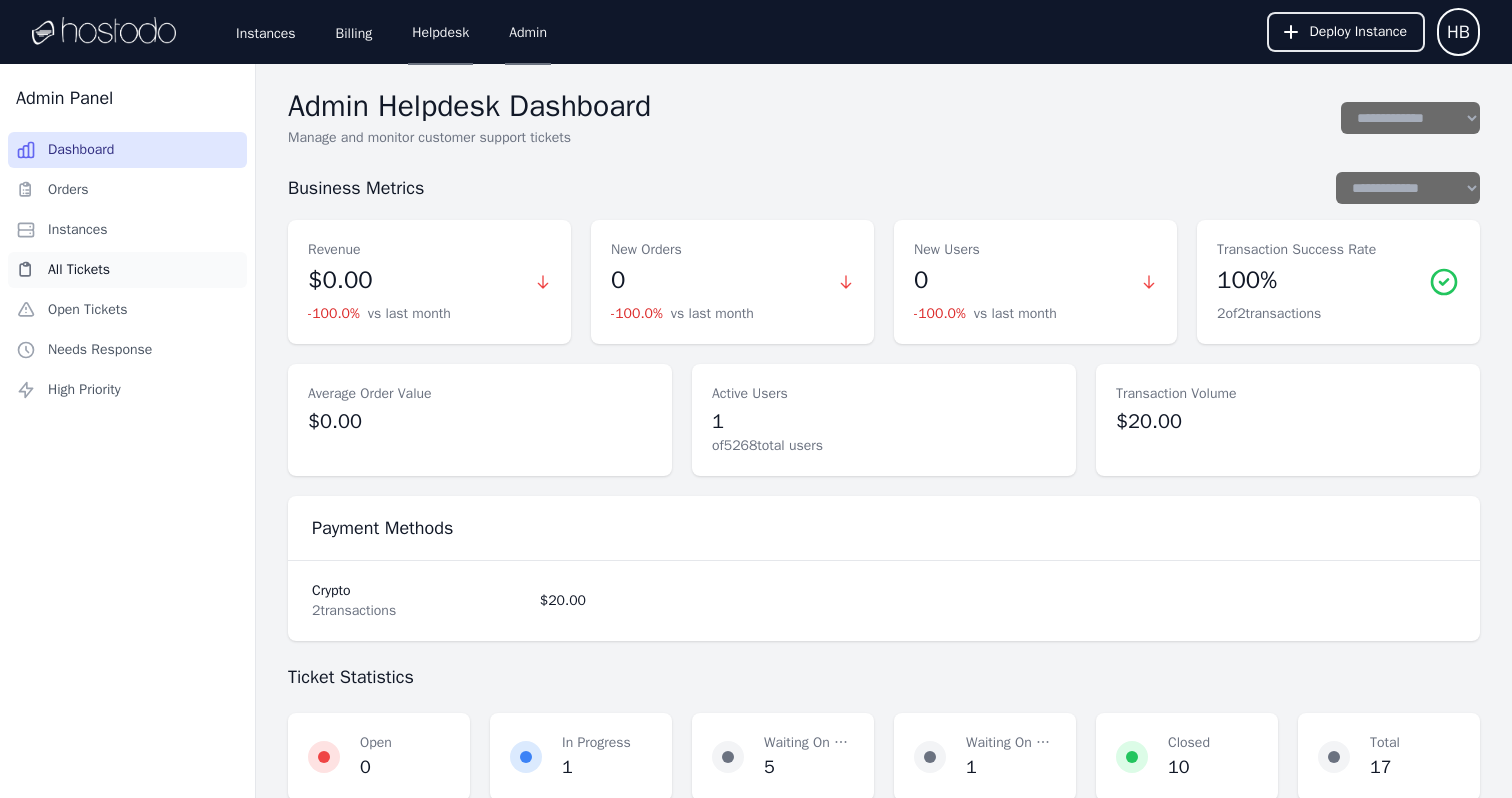 click on "All Tickets" at bounding box center [127, 270] 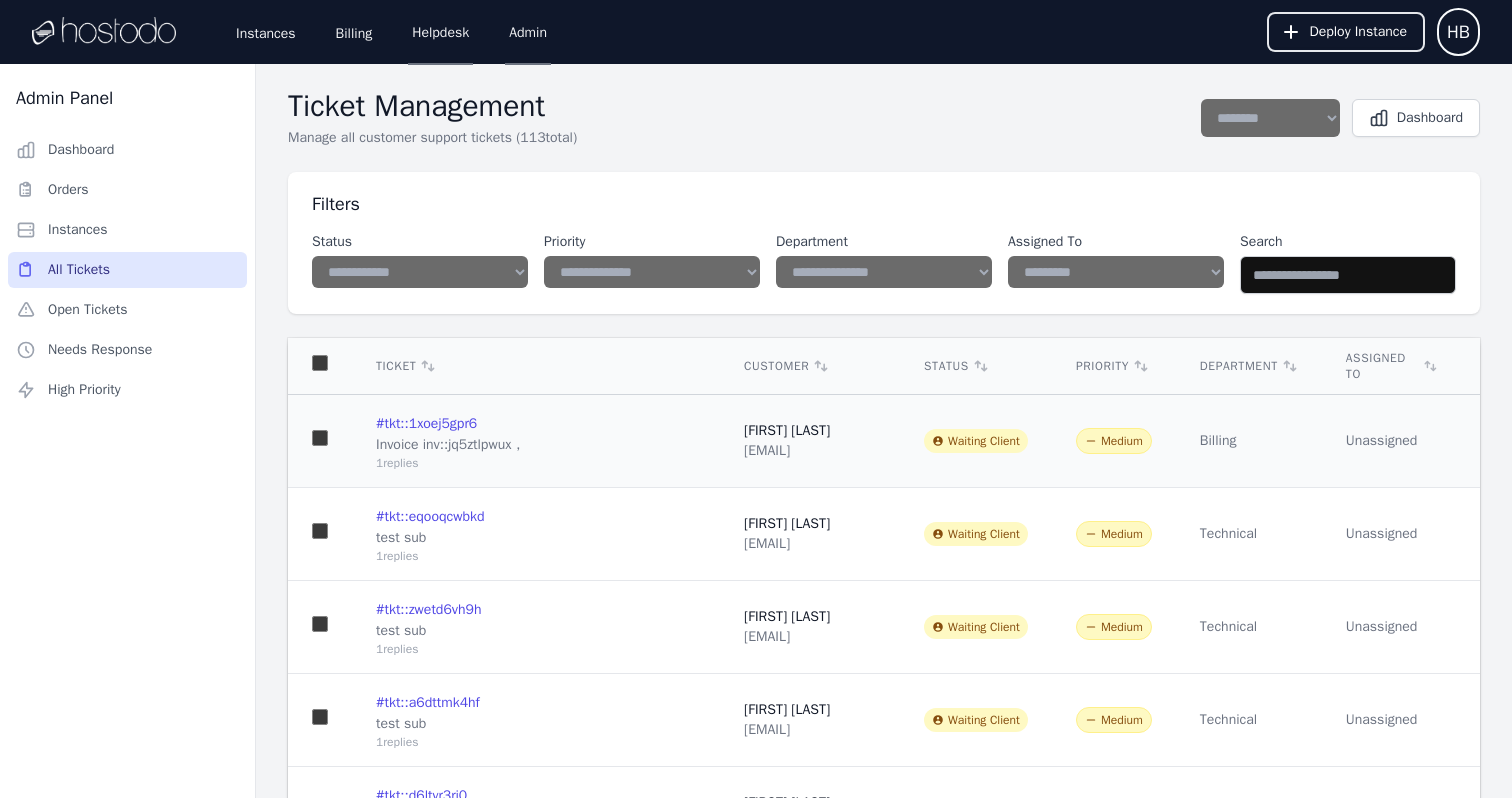 scroll, scrollTop: 0, scrollLeft: 498, axis: horizontal 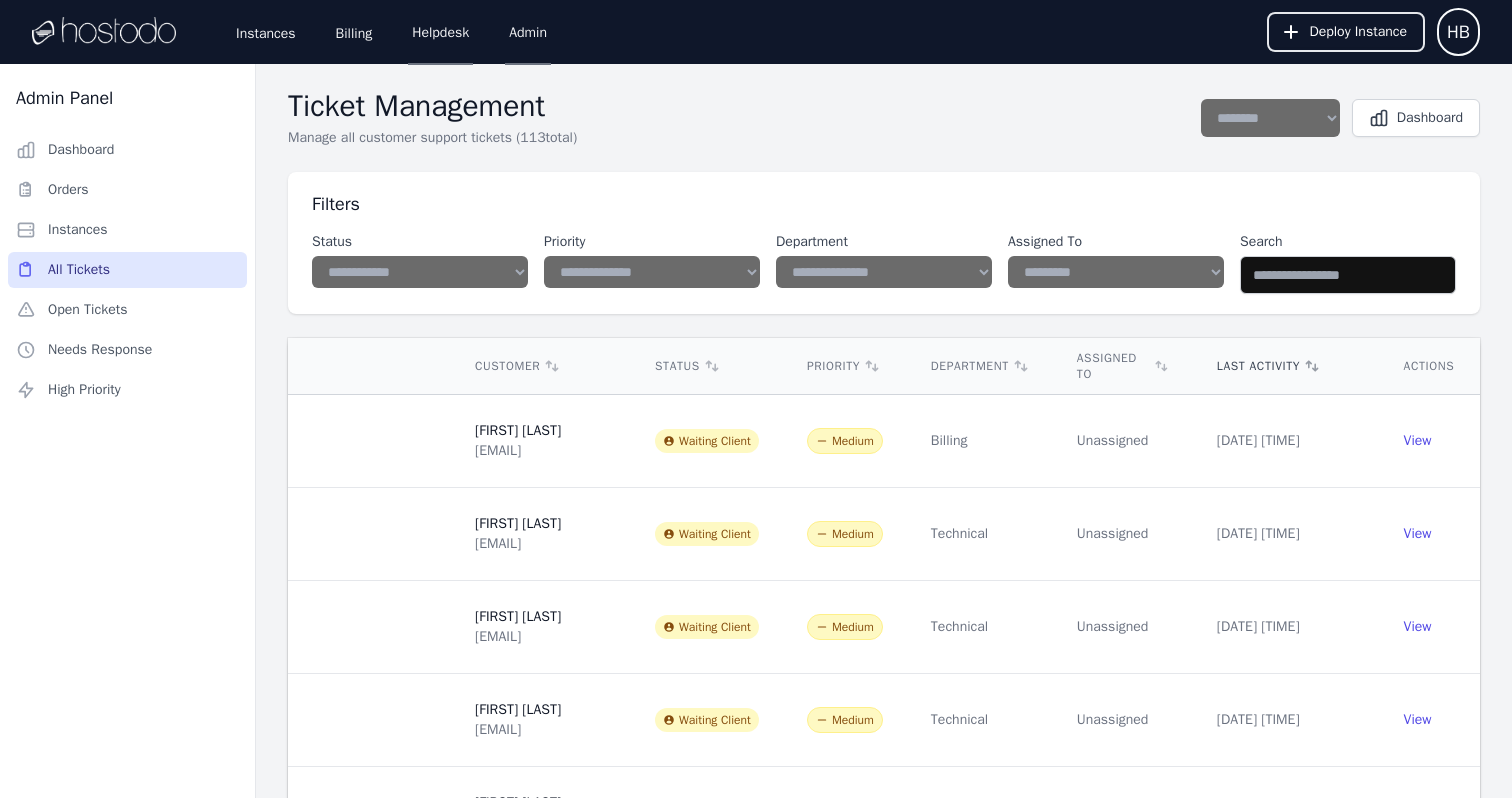 click on "Last Activity" at bounding box center [1286, 366] 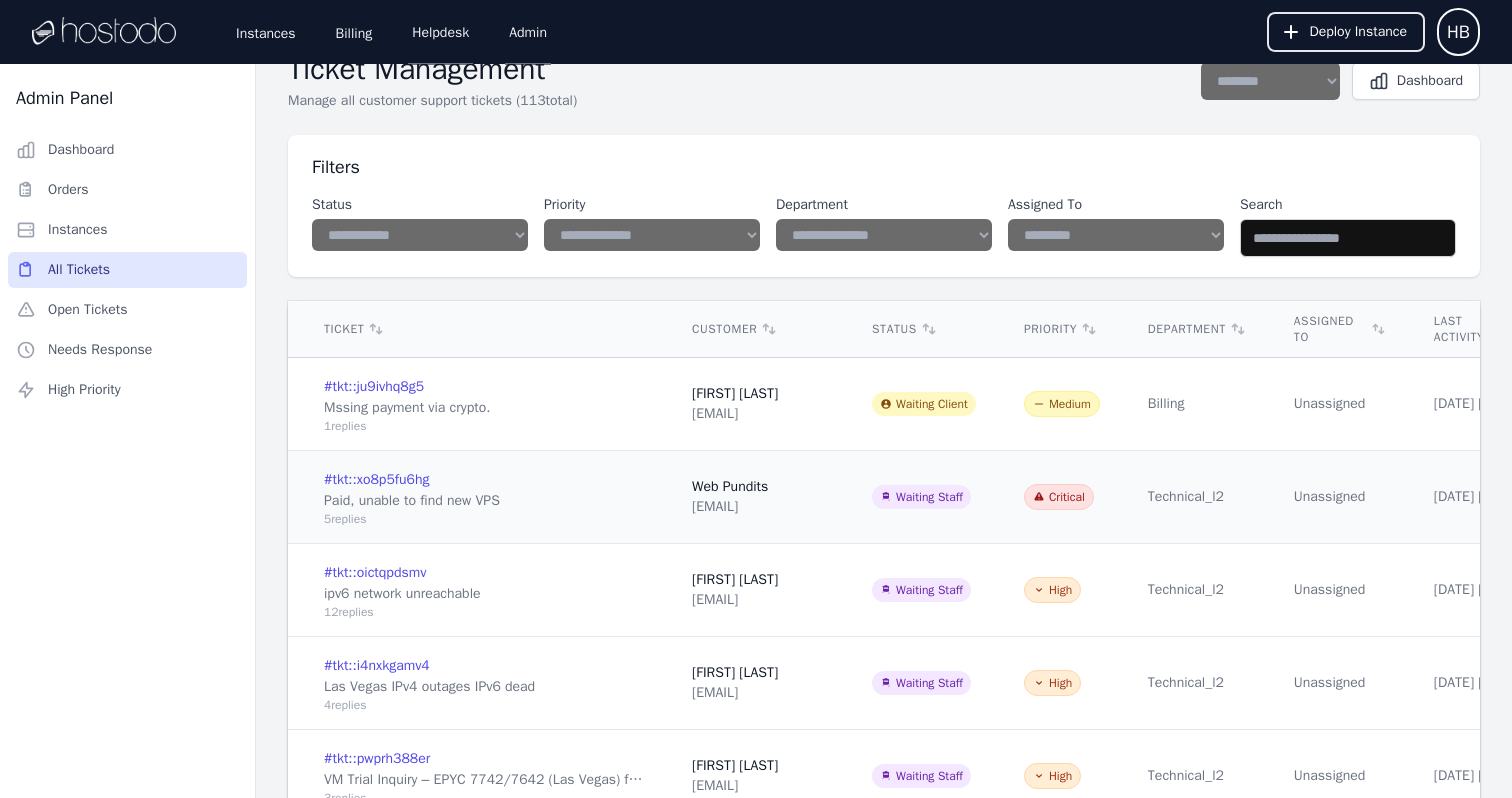 scroll, scrollTop: 38, scrollLeft: 0, axis: vertical 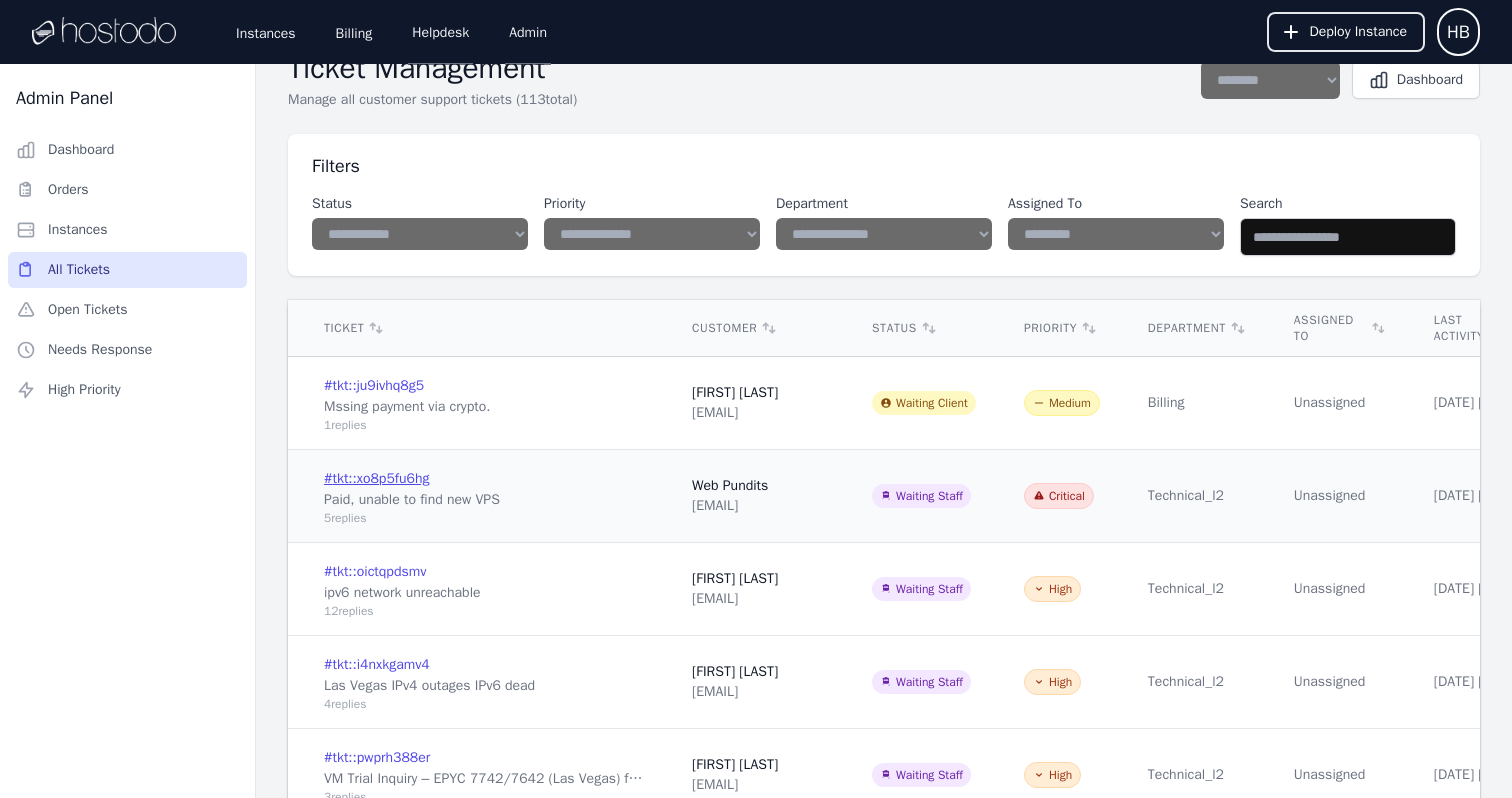 click on "# tkt::xo8p5fu6hg" at bounding box center (376, 479) 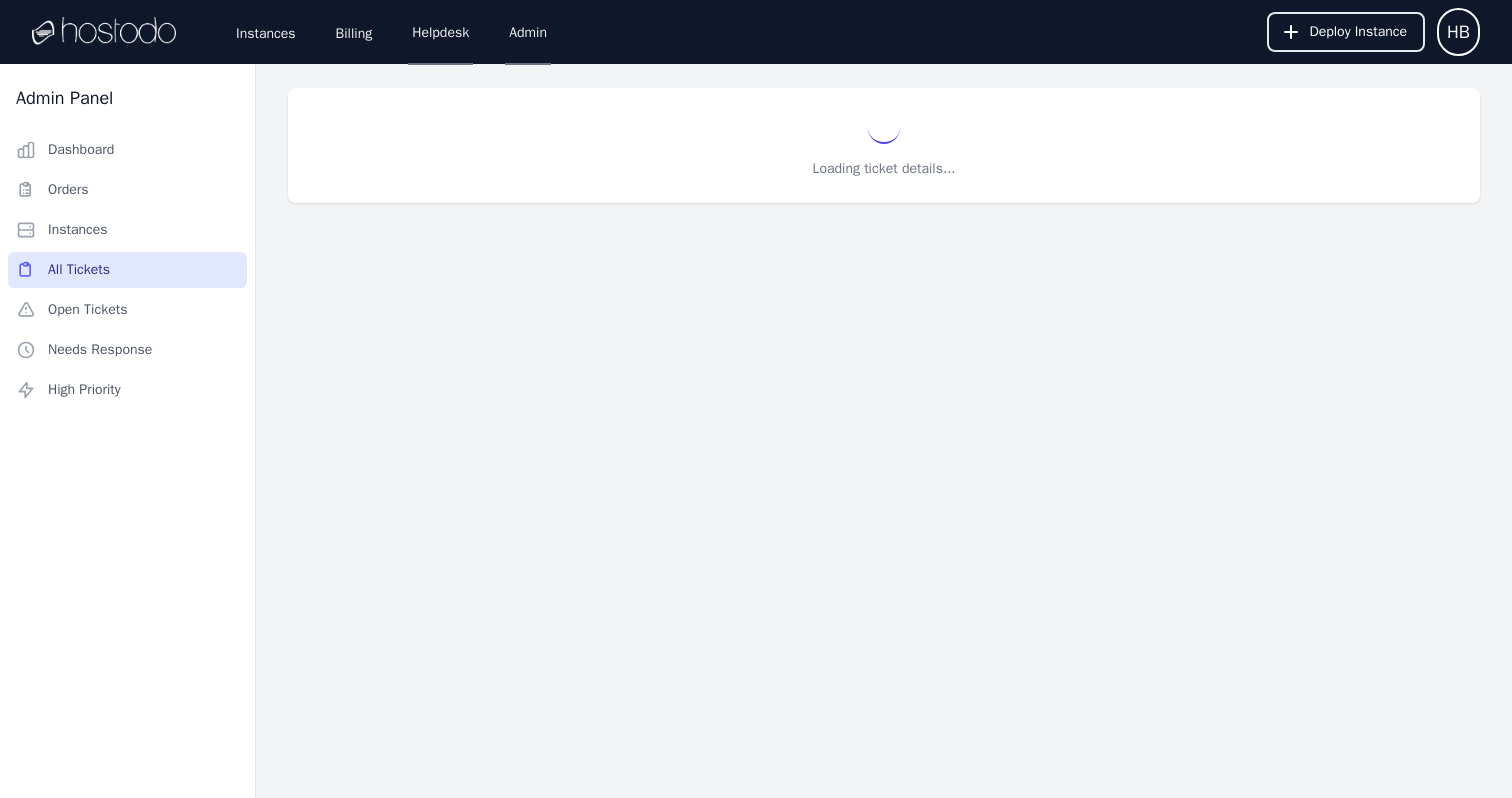 select on "**********" 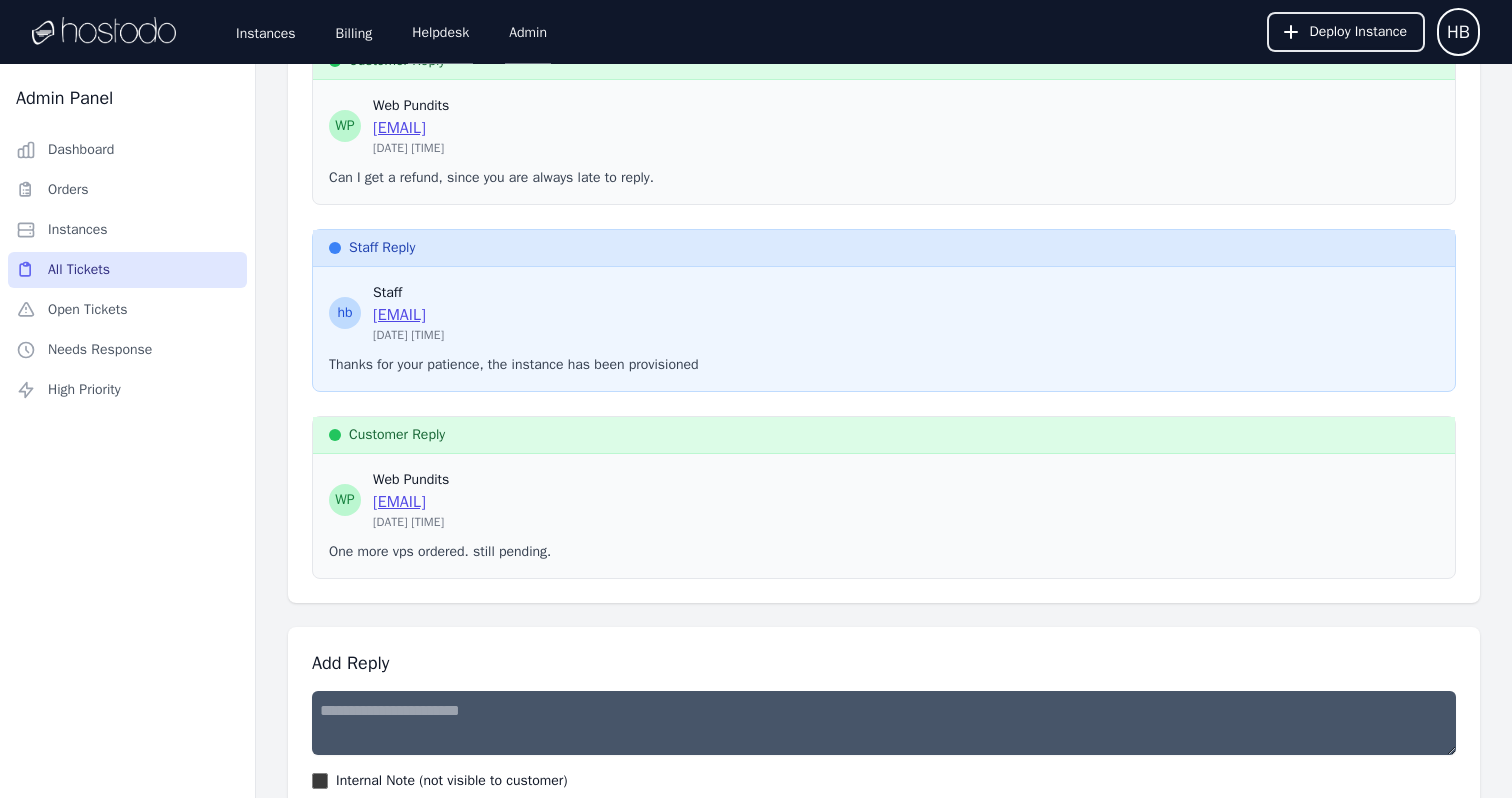 scroll, scrollTop: 1076, scrollLeft: 0, axis: vertical 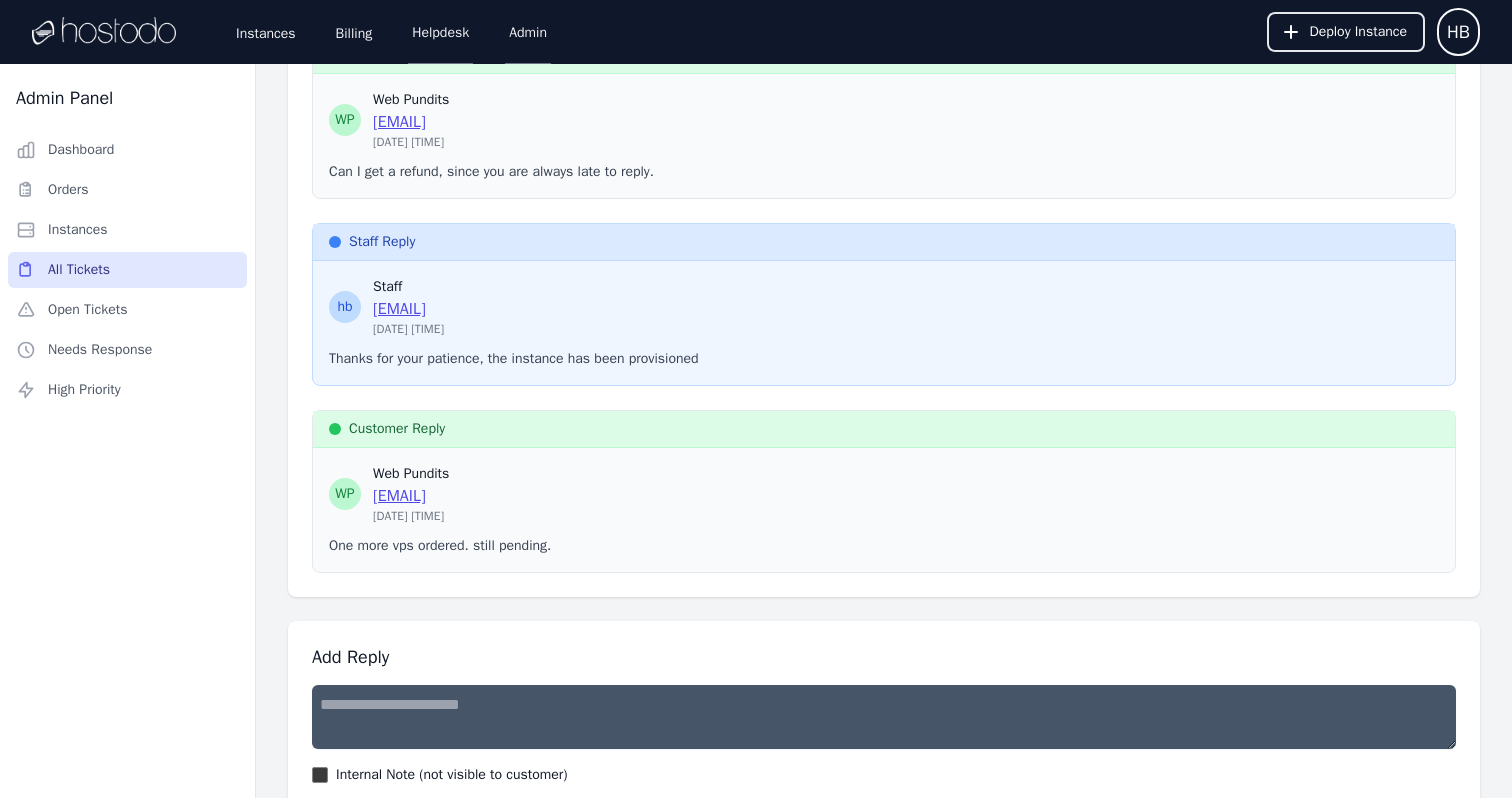 click at bounding box center [884, 717] 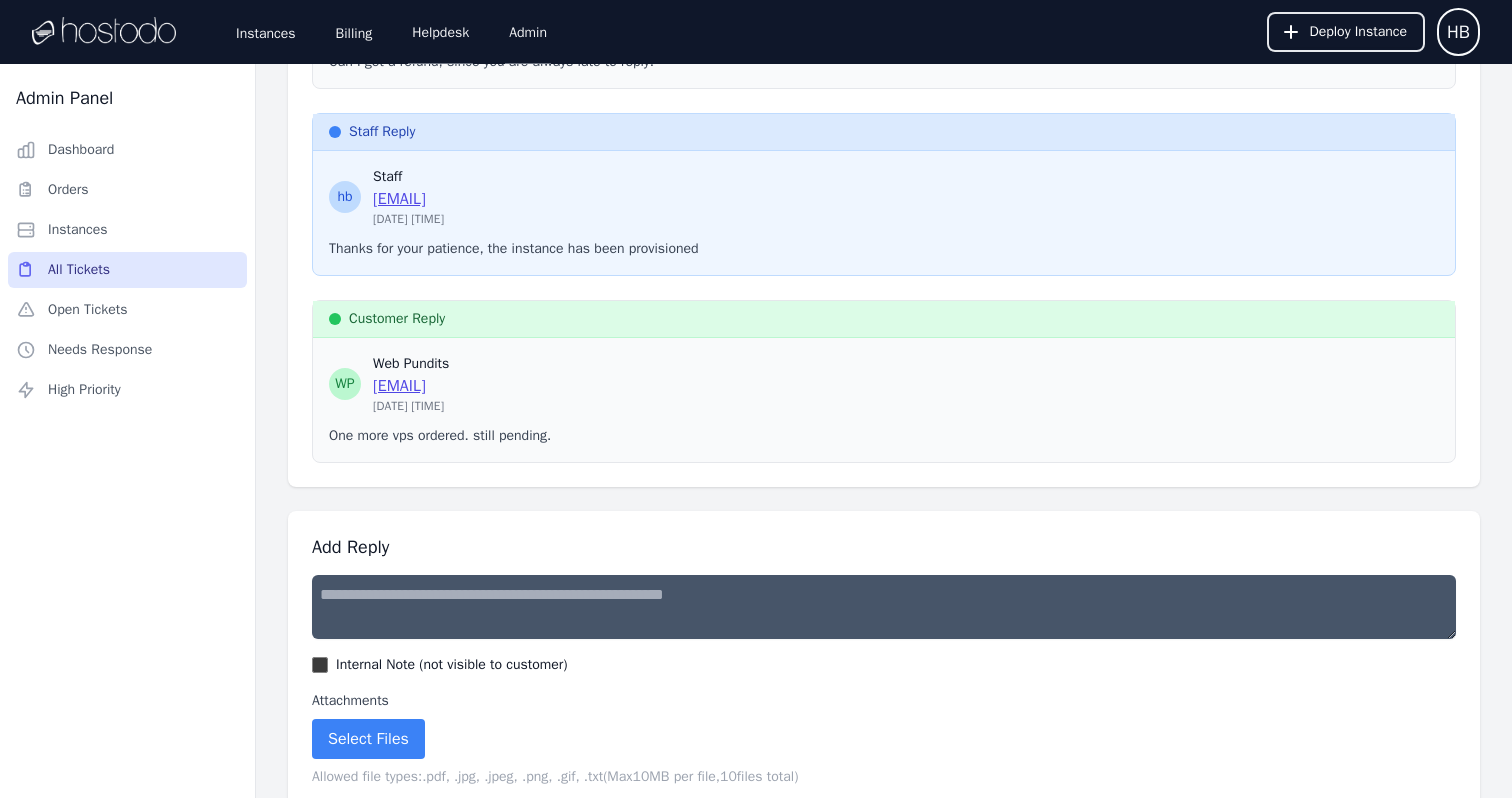 scroll, scrollTop: 1187, scrollLeft: 0, axis: vertical 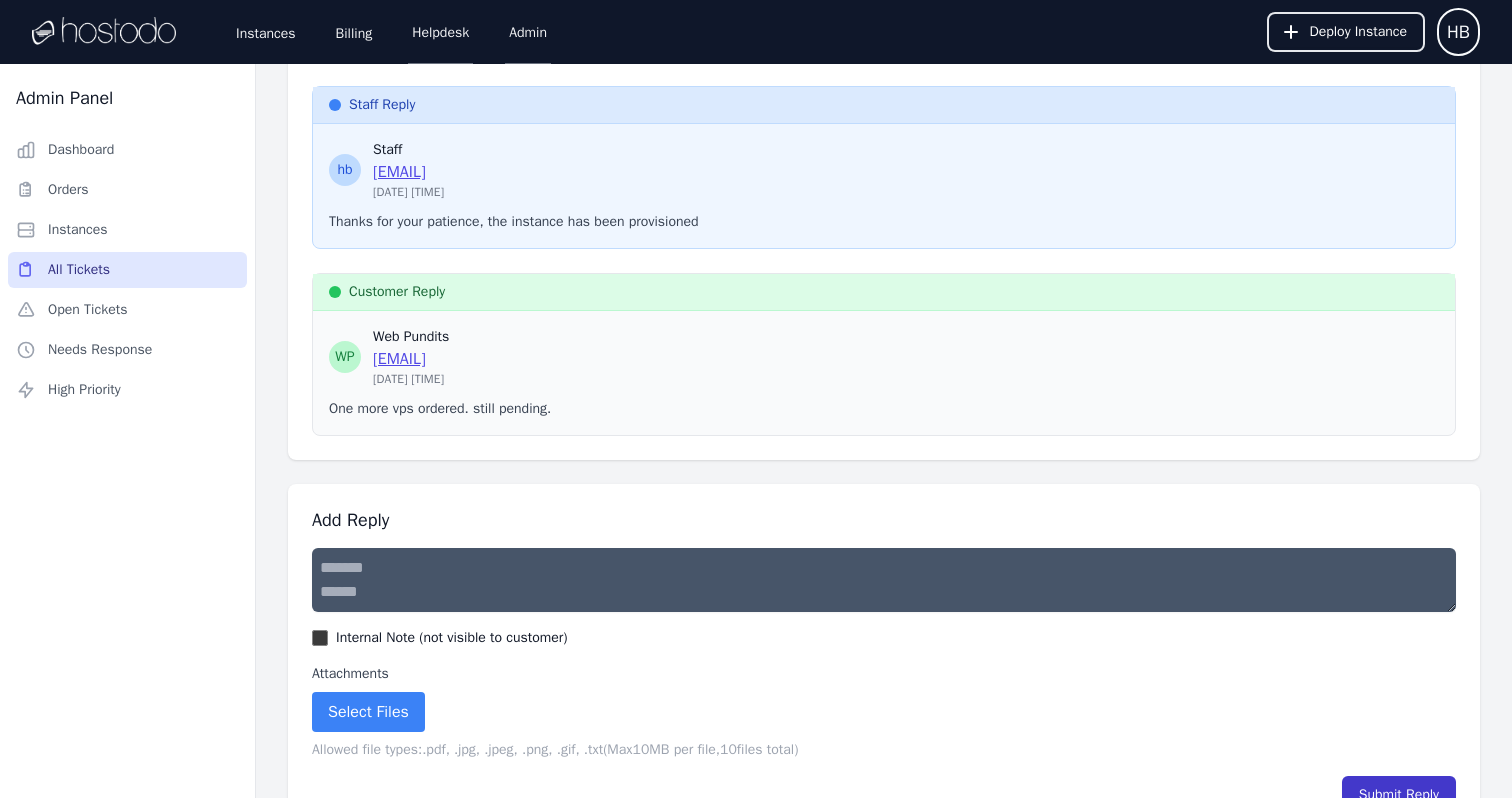 type on "**********" 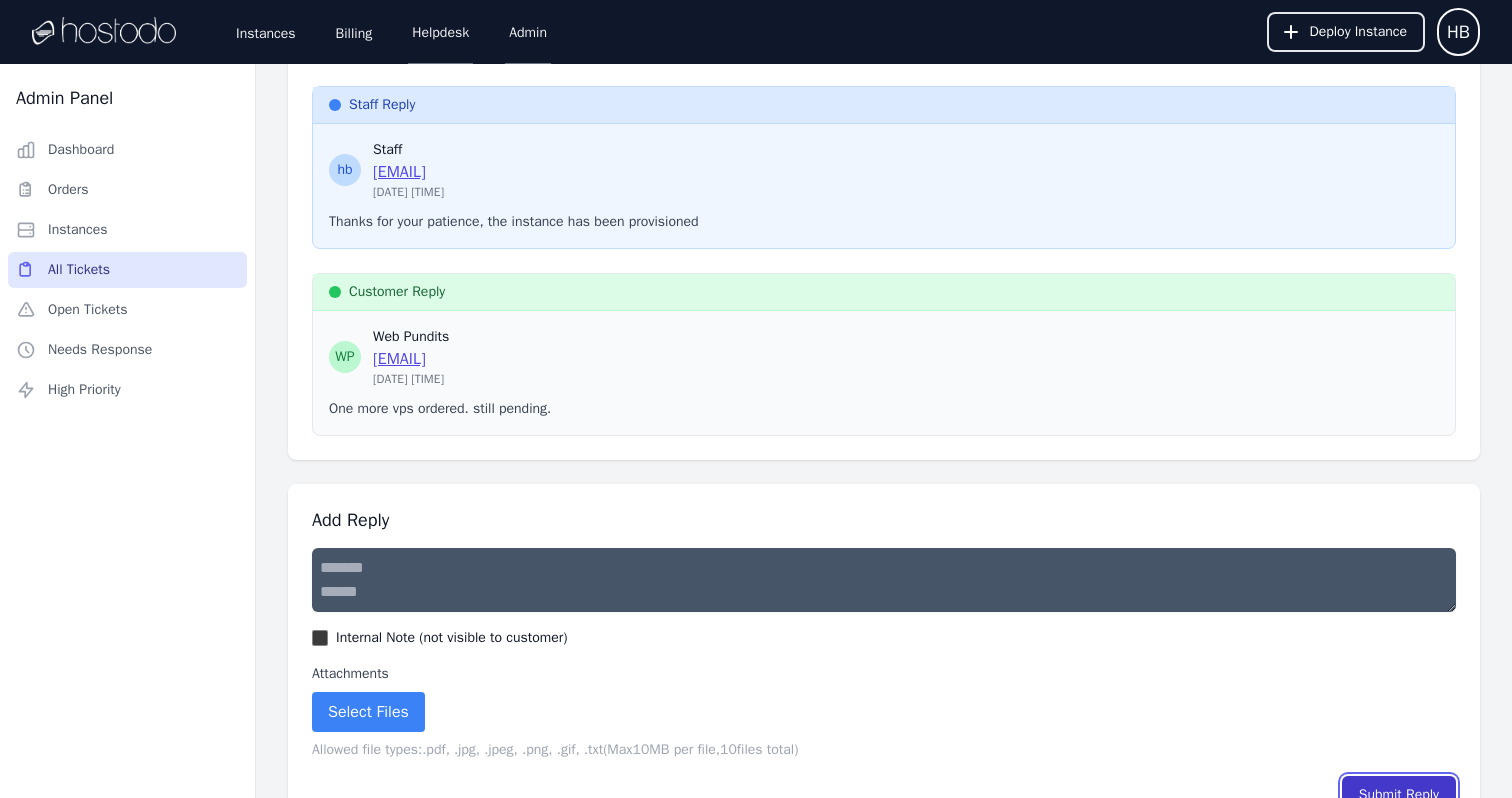 click on "Submit Reply" at bounding box center (1399, 795) 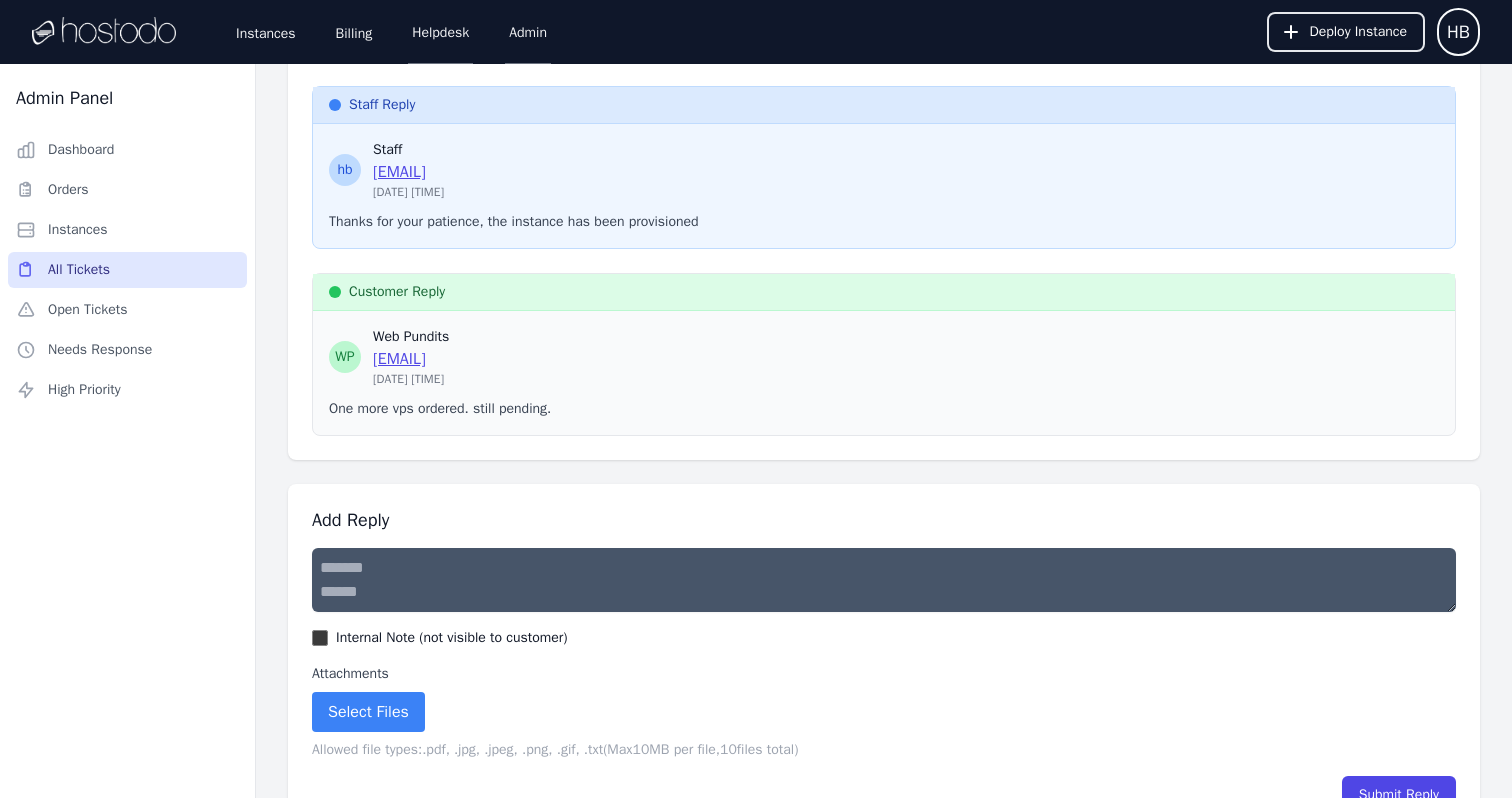 scroll, scrollTop: 0, scrollLeft: 0, axis: both 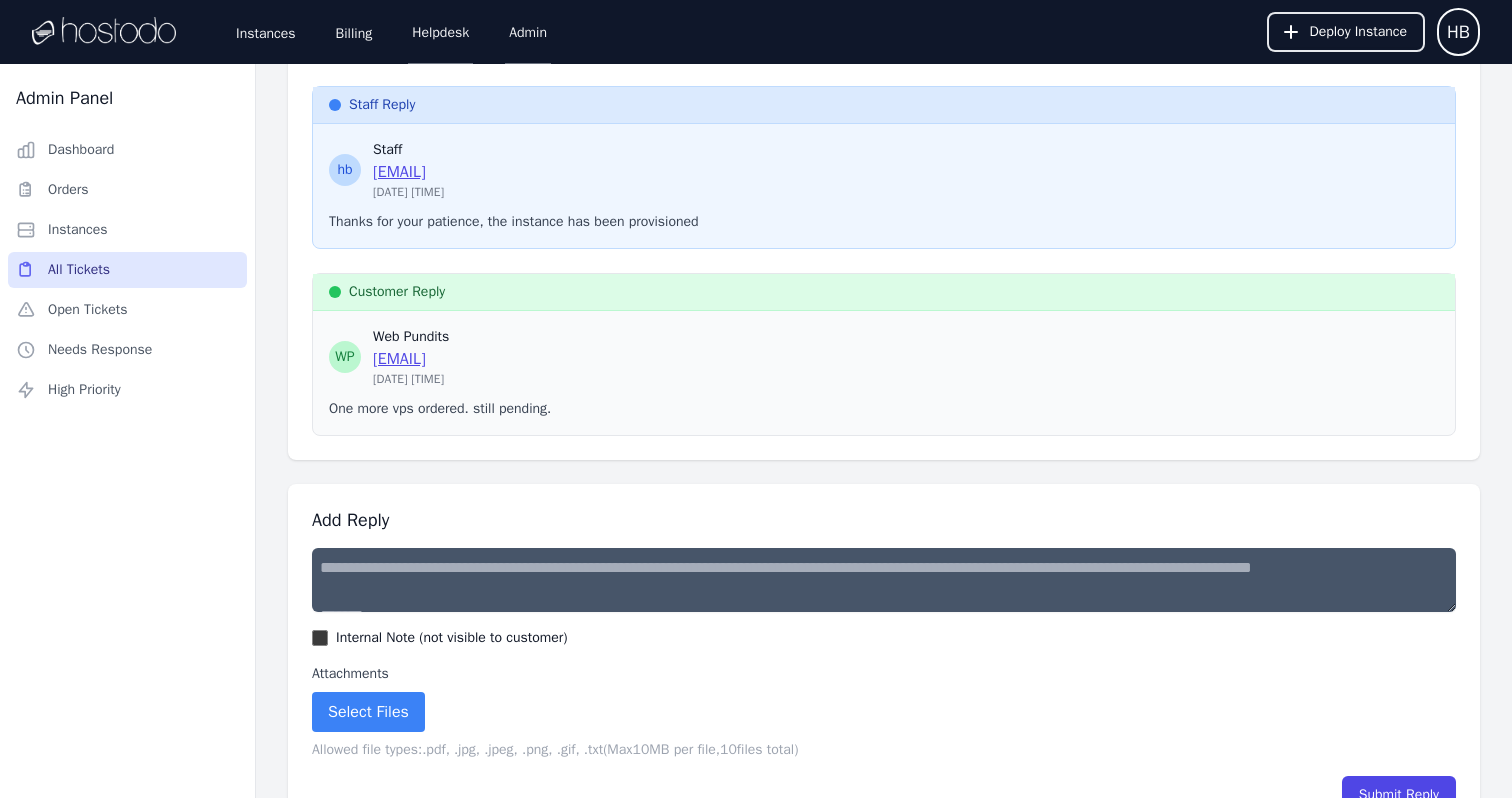 select on "**********" 